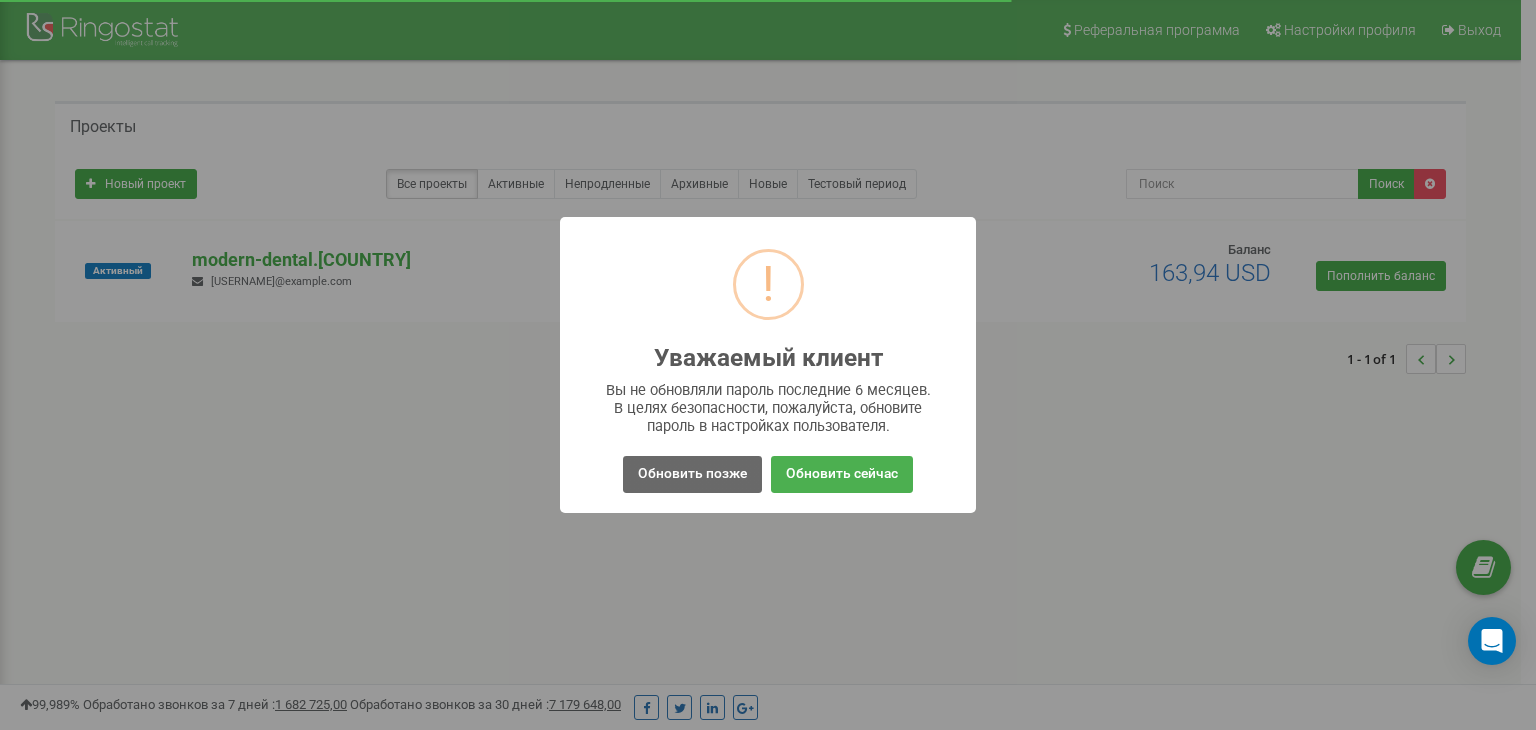 scroll, scrollTop: 0, scrollLeft: 0, axis: both 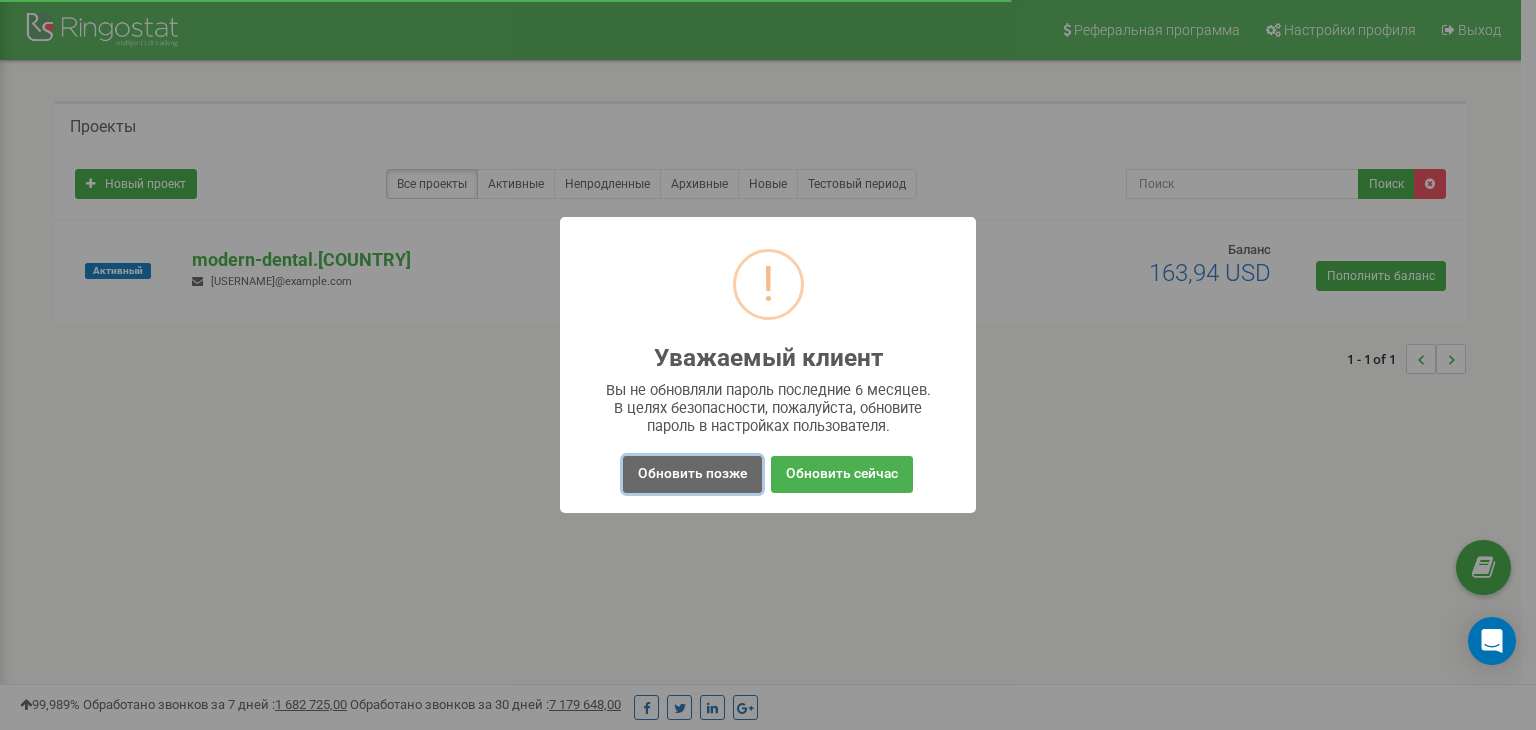 click on "Обновить позже" at bounding box center [692, 474] 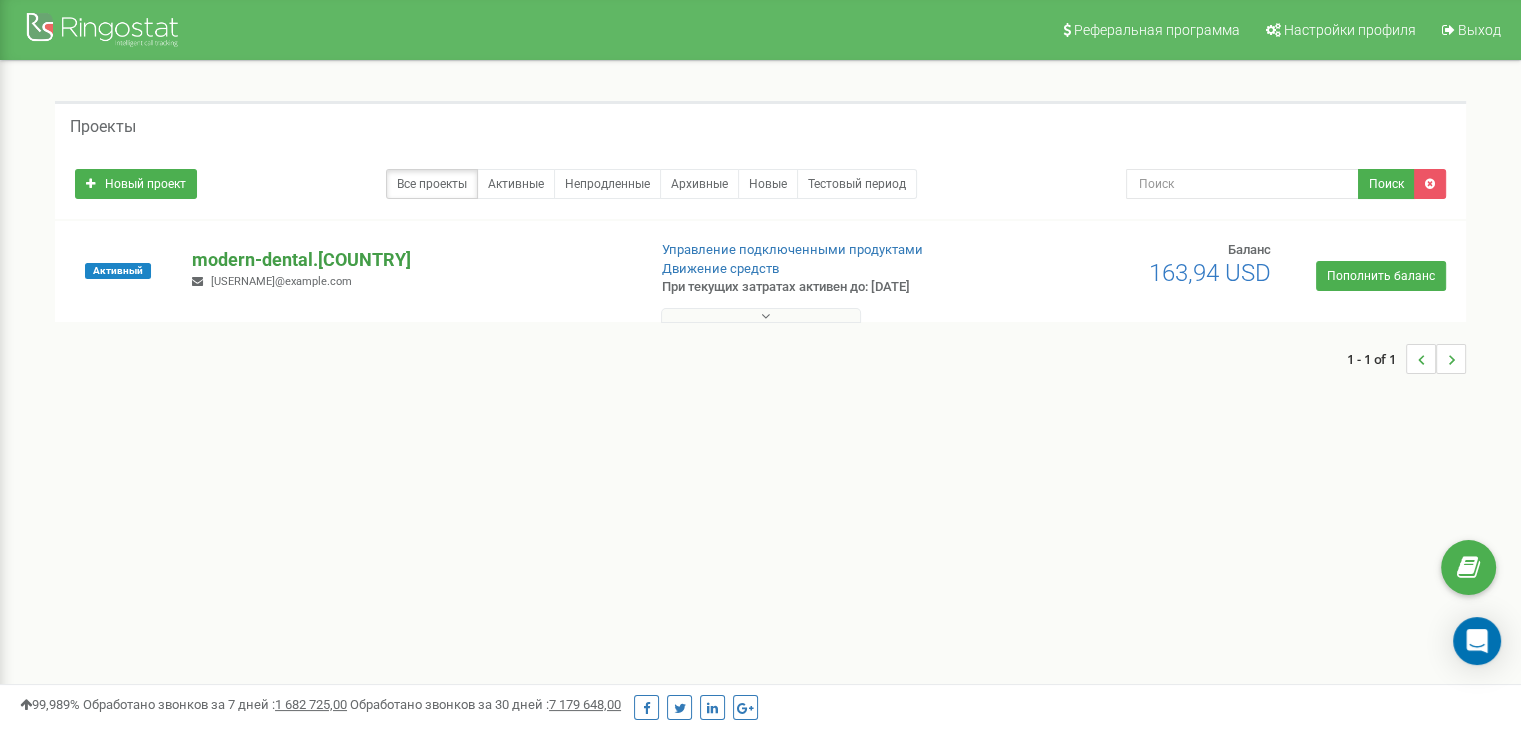 click on "modern-dental.kz" at bounding box center [410, 260] 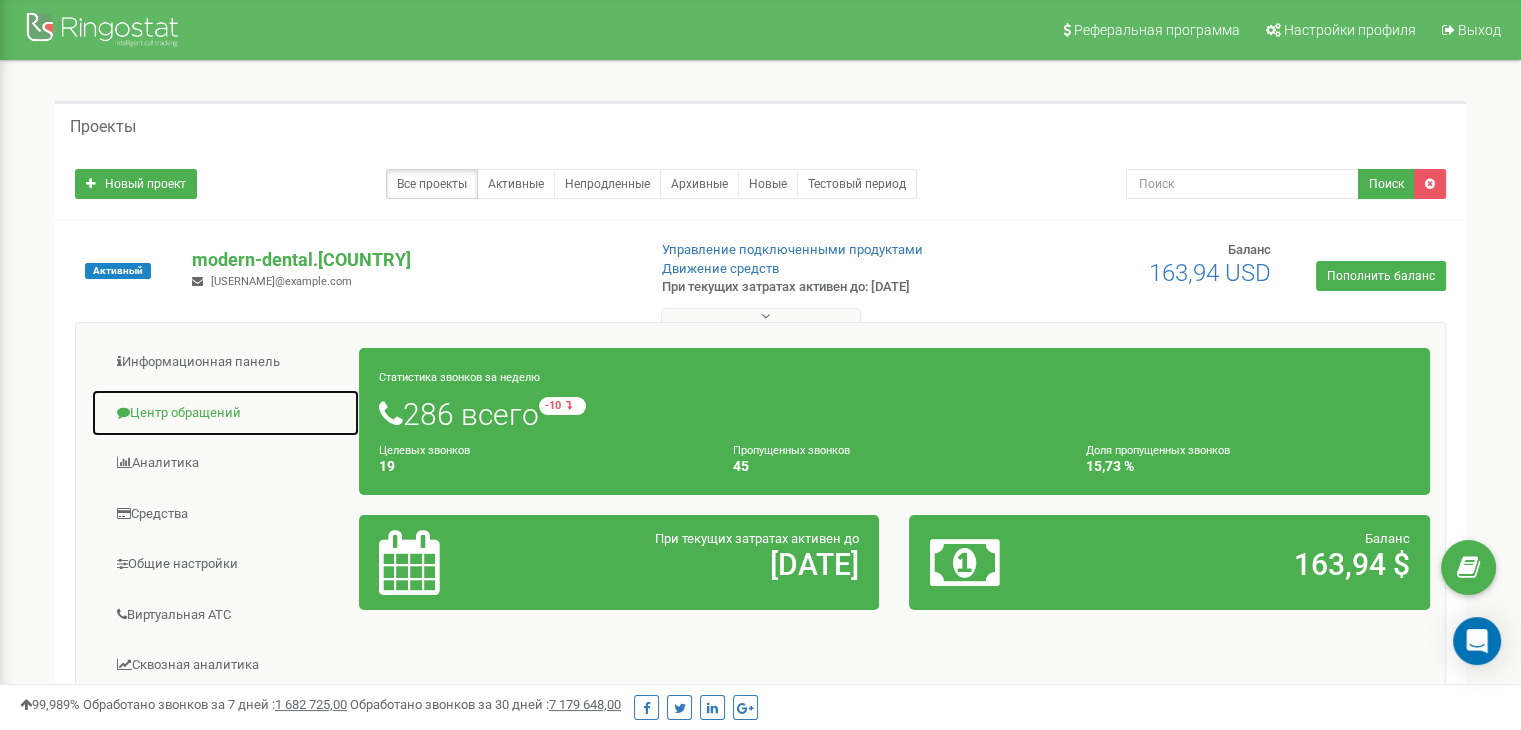 click on "Центр обращений" at bounding box center (225, 413) 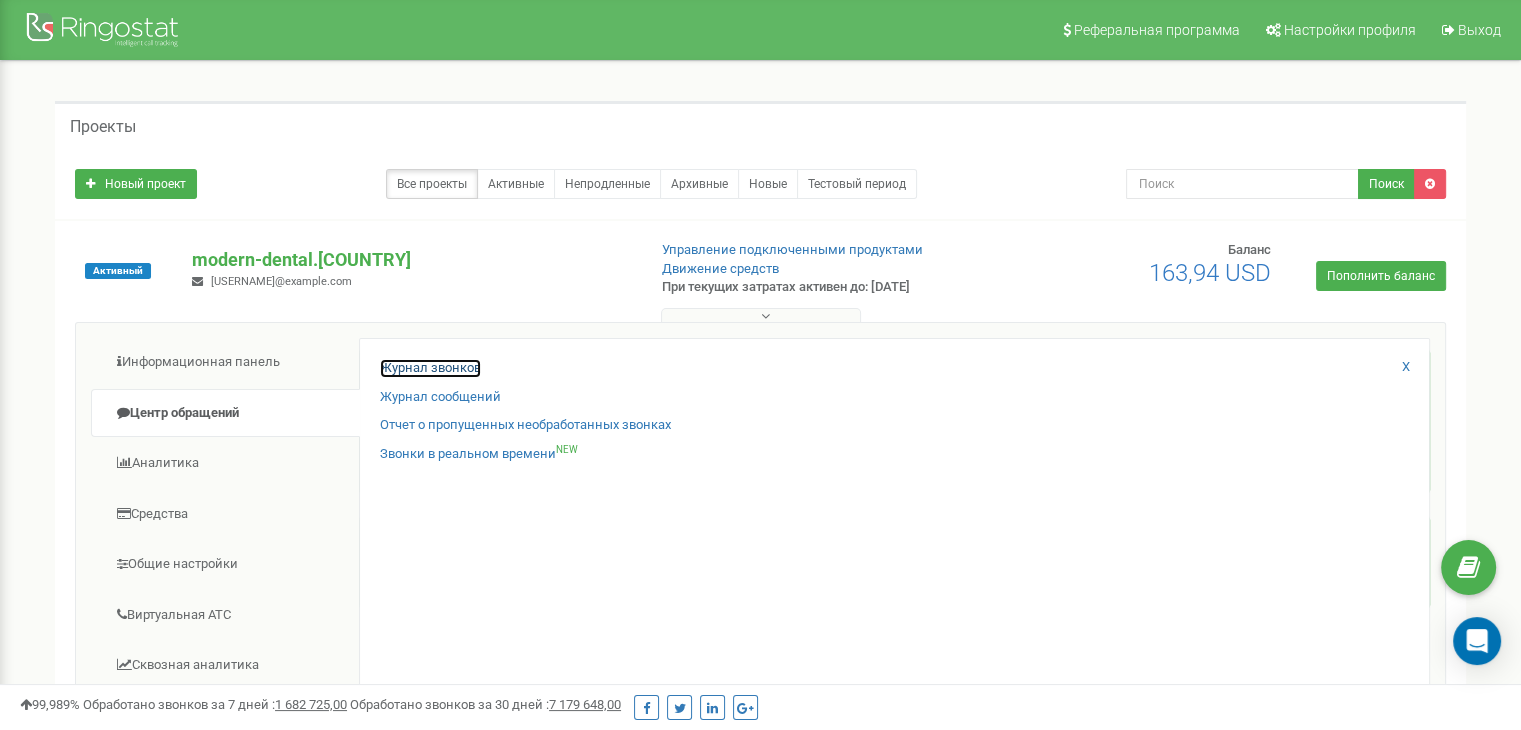 click on "Журнал звонков" at bounding box center [430, 368] 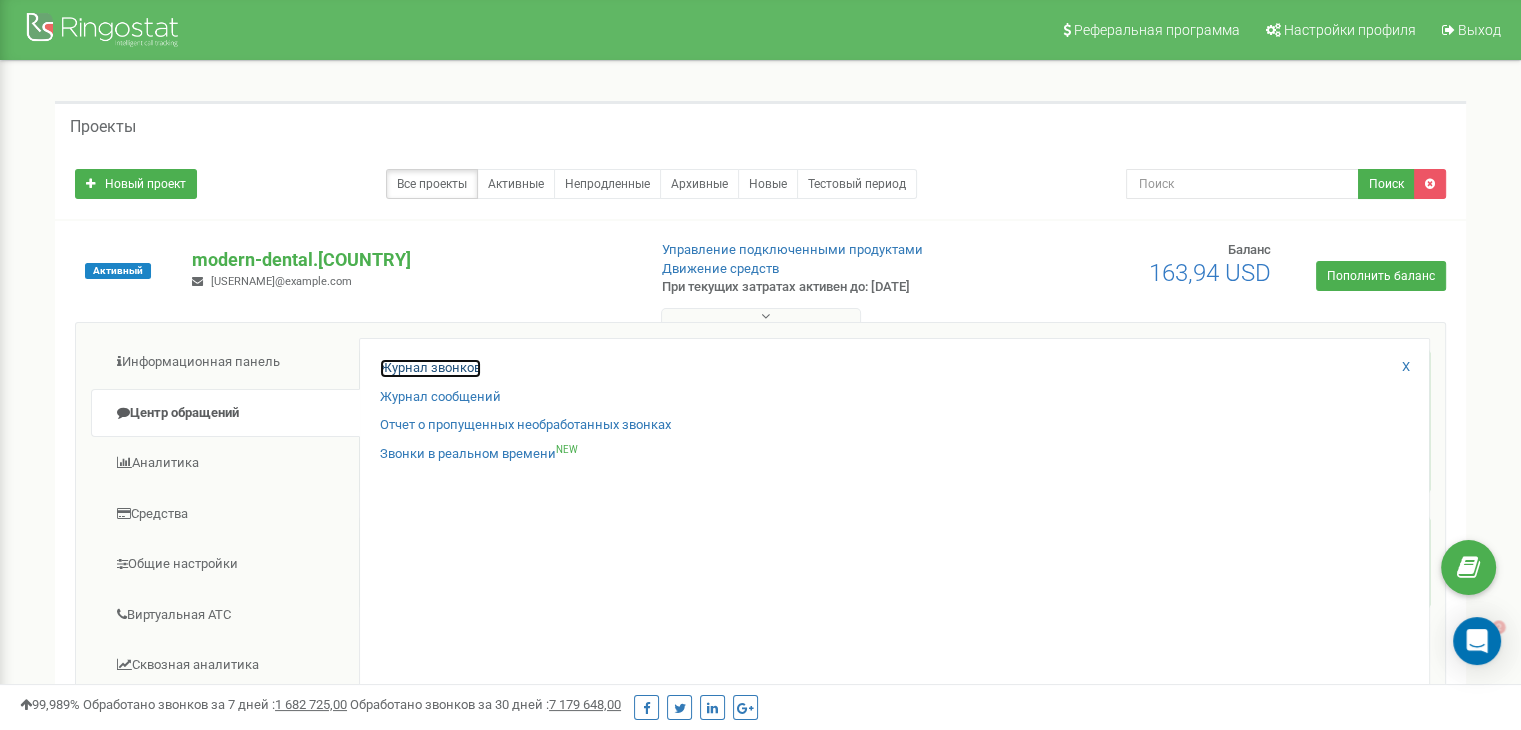 scroll, scrollTop: 0, scrollLeft: 0, axis: both 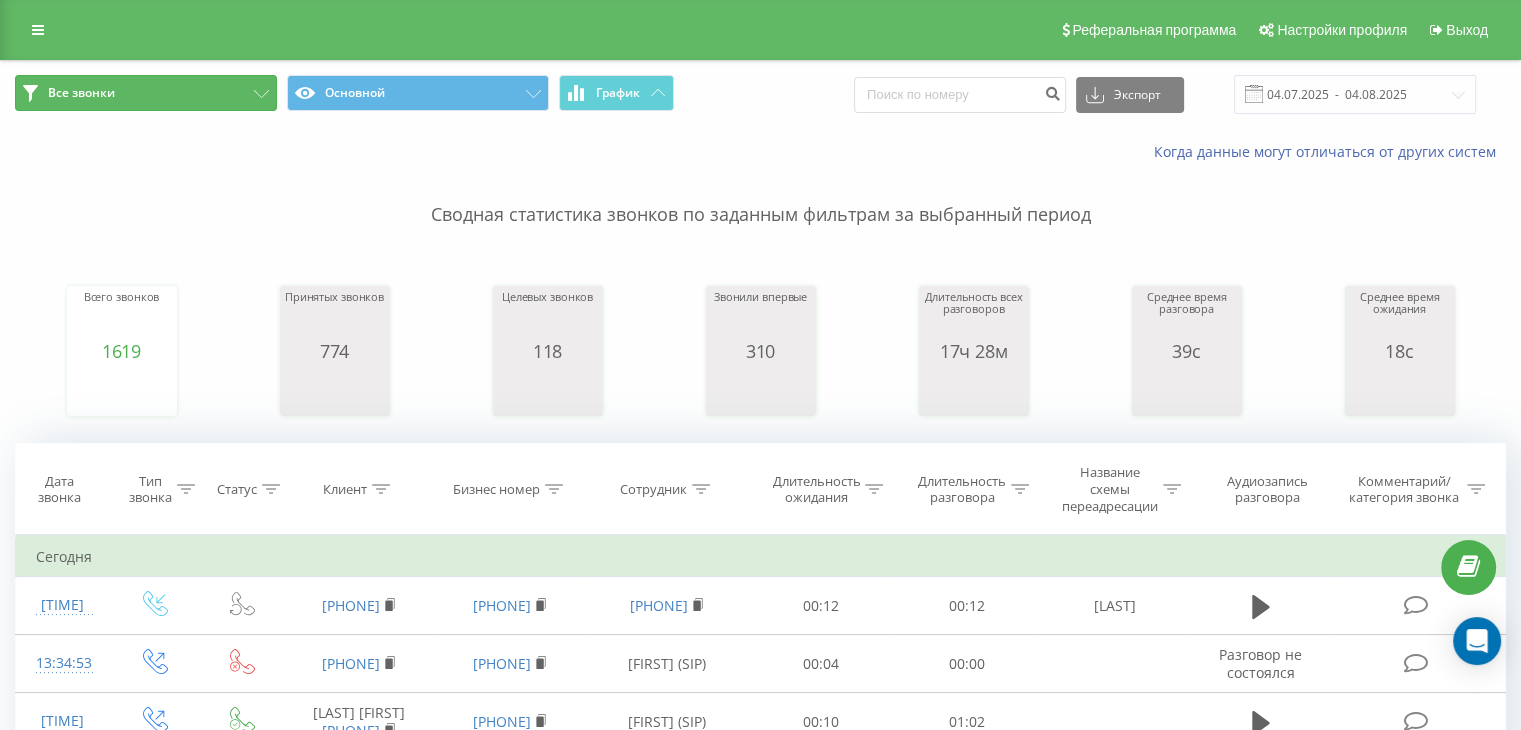 click on "Все звонки" at bounding box center [146, 93] 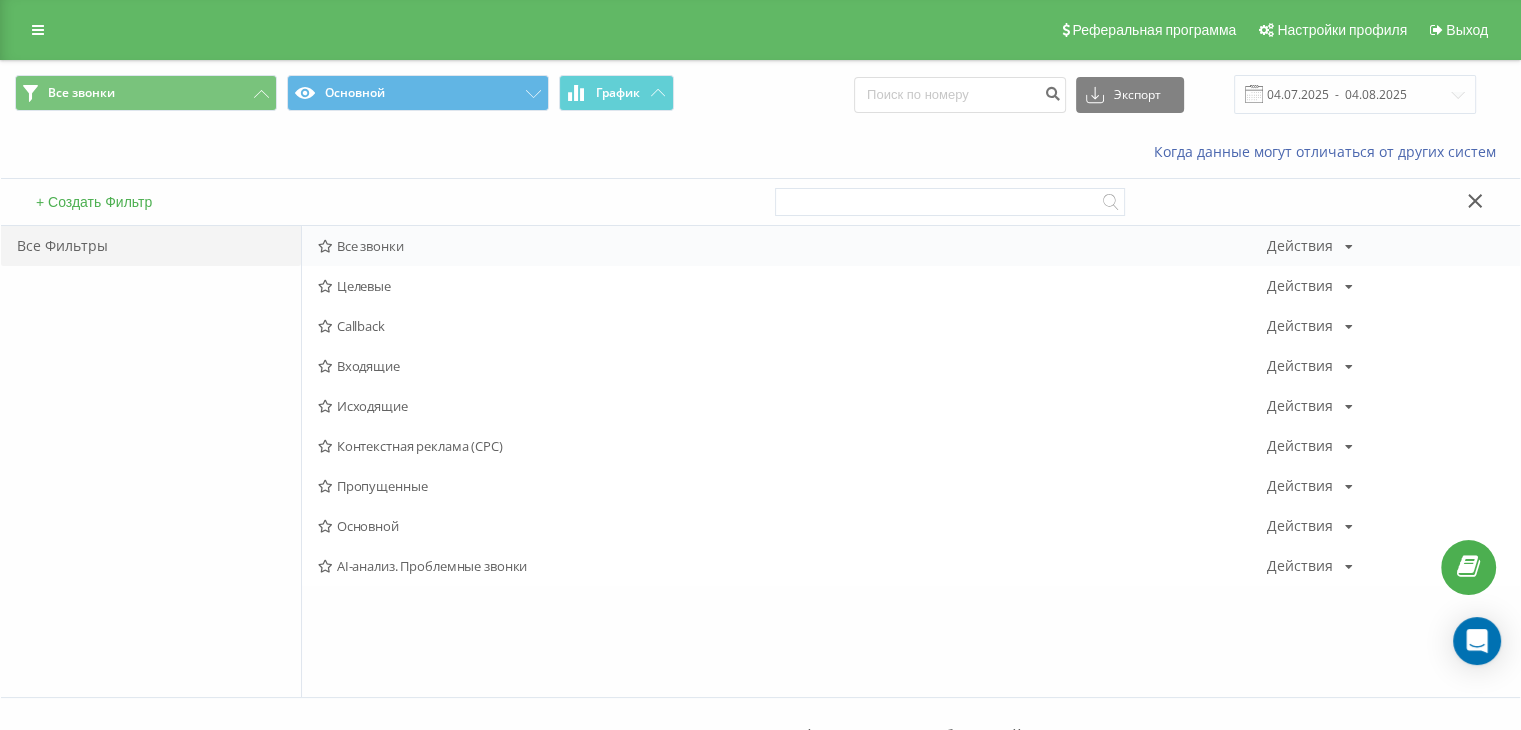 click on "Все звонки" at bounding box center [792, 246] 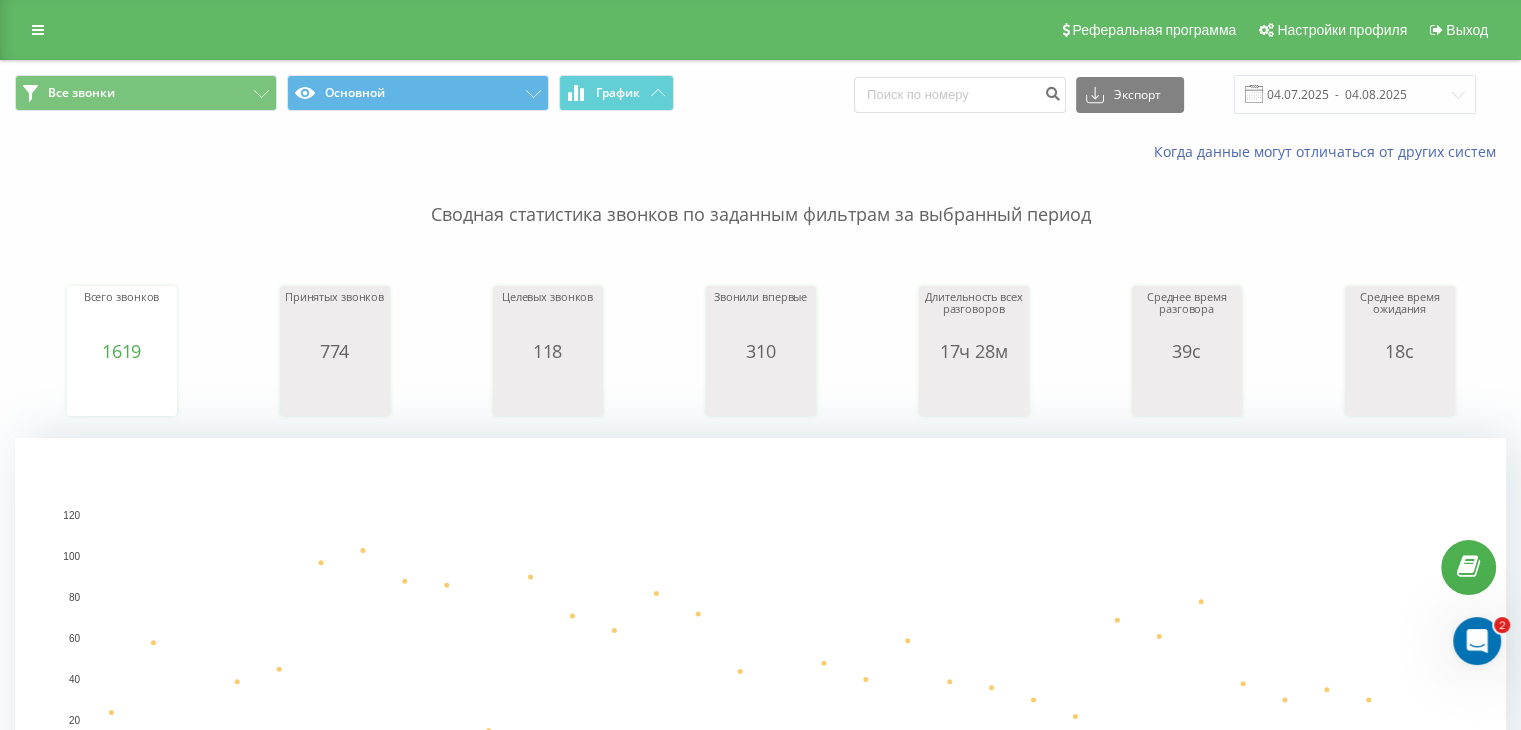 scroll, scrollTop: 0, scrollLeft: 0, axis: both 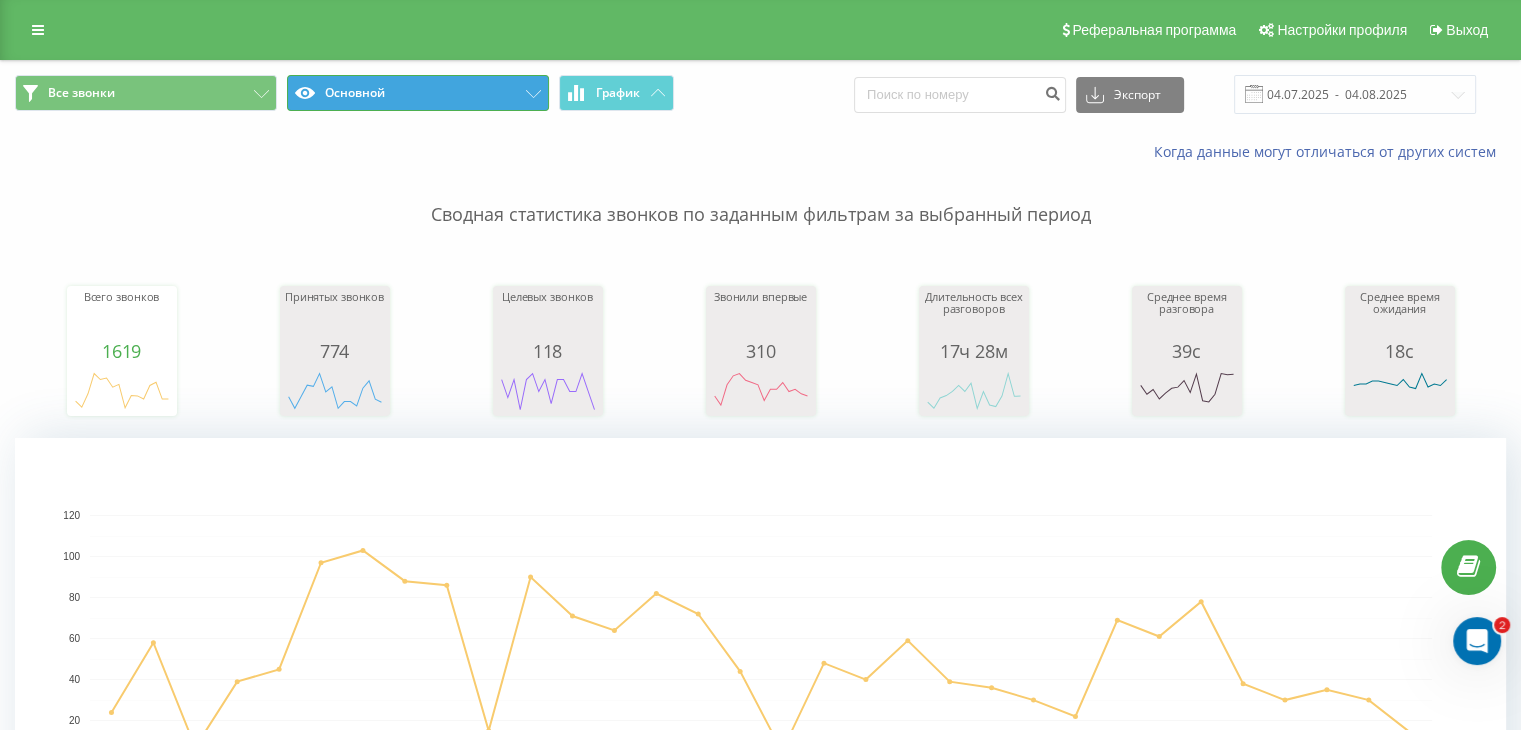 click on "Основной" at bounding box center [418, 93] 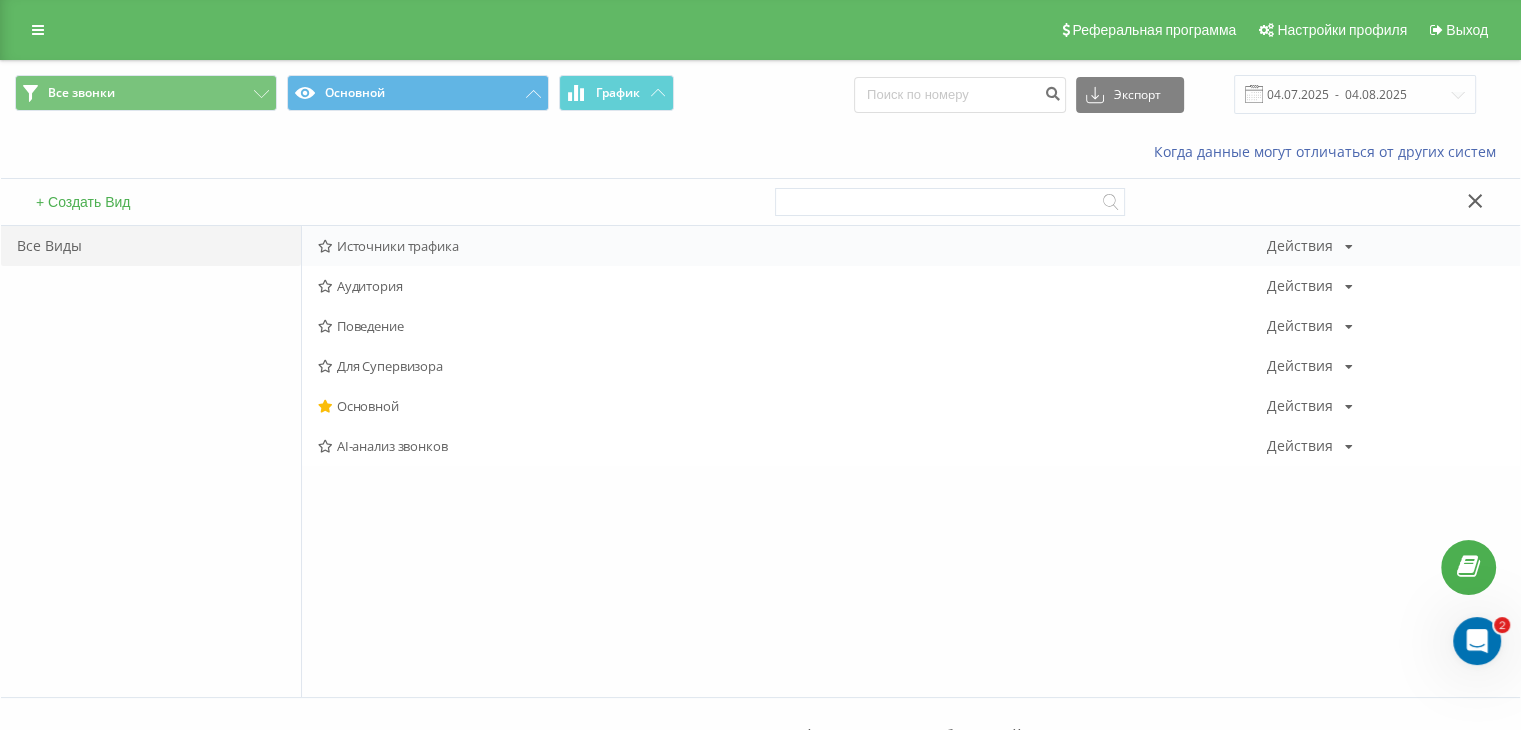 click on "Источники трафика" at bounding box center [792, 246] 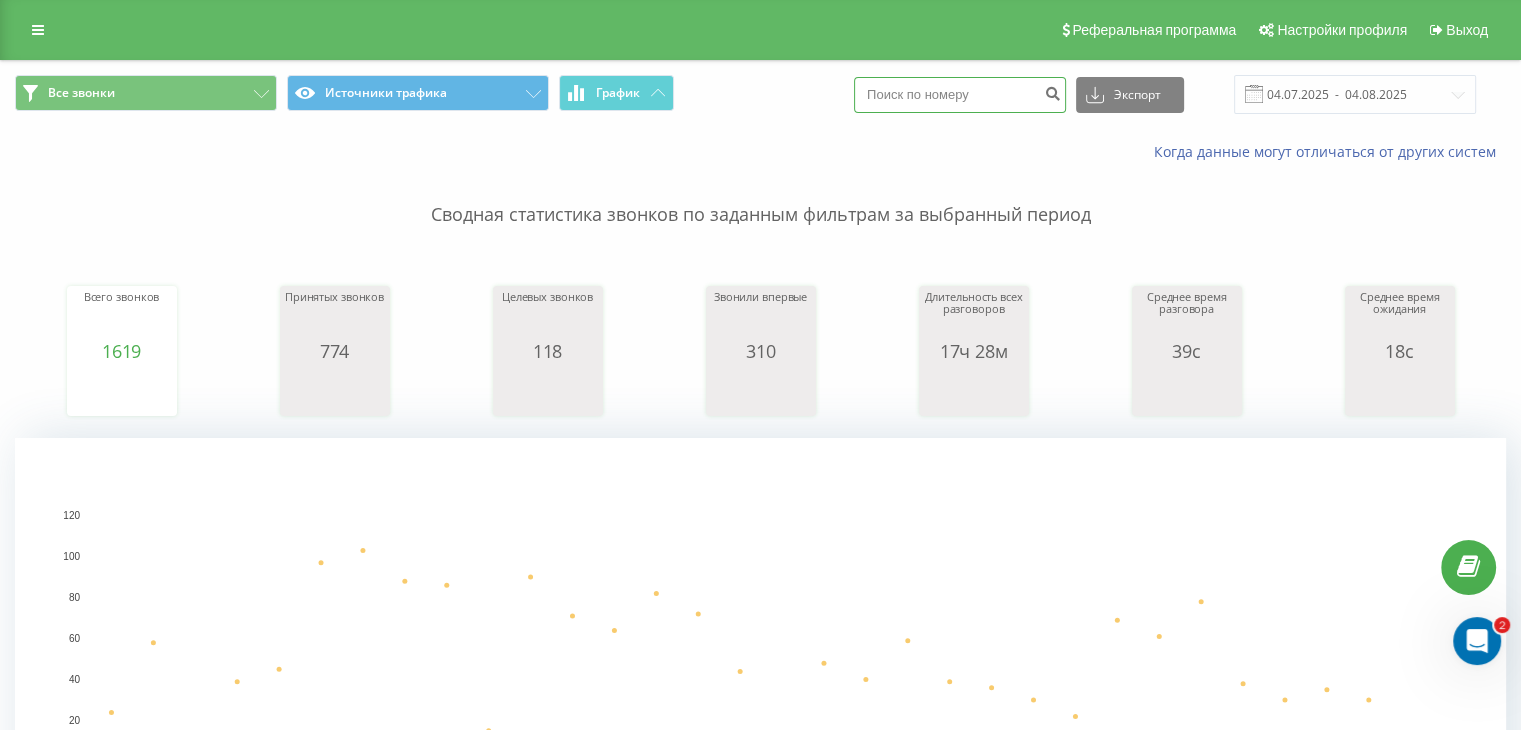 click at bounding box center [960, 95] 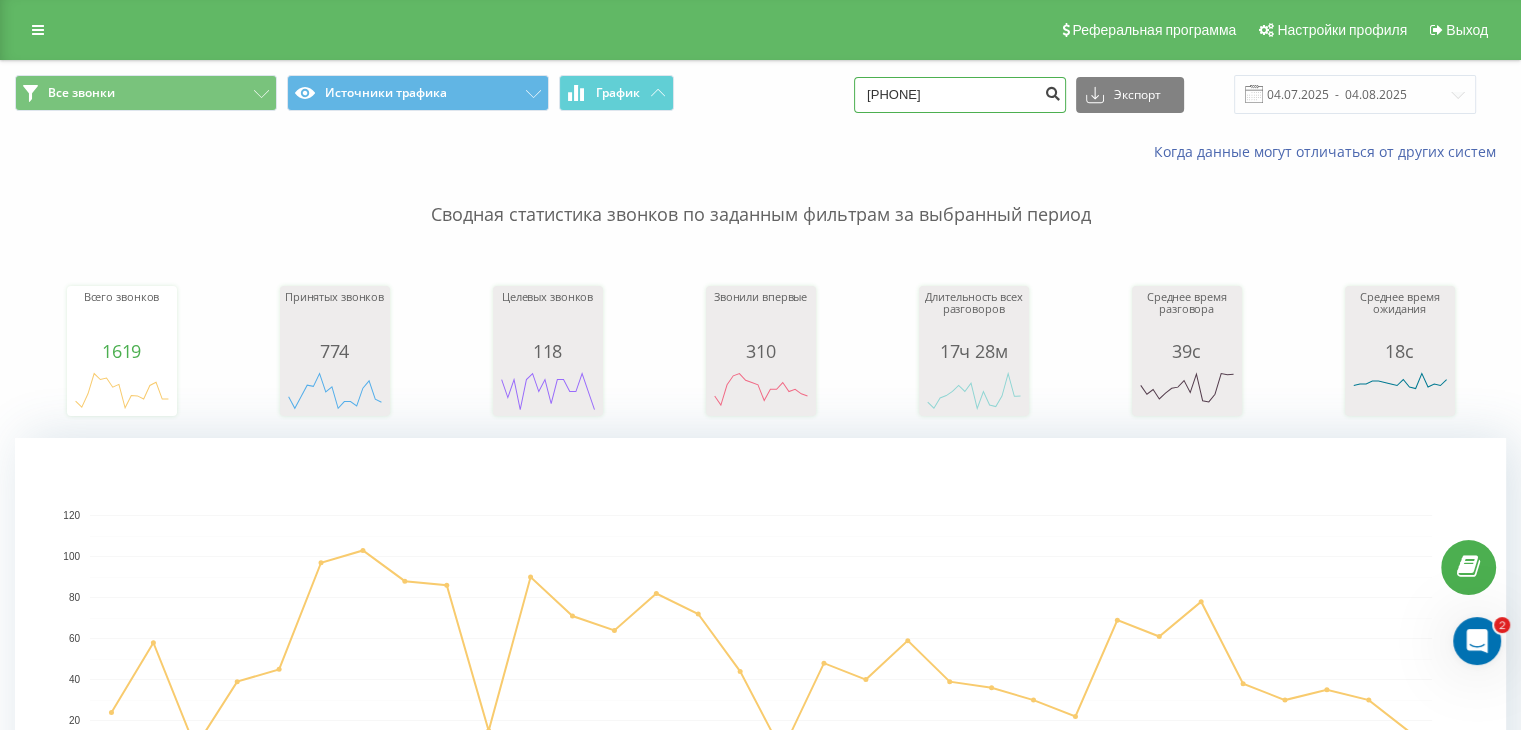 type on "[PHONE]" 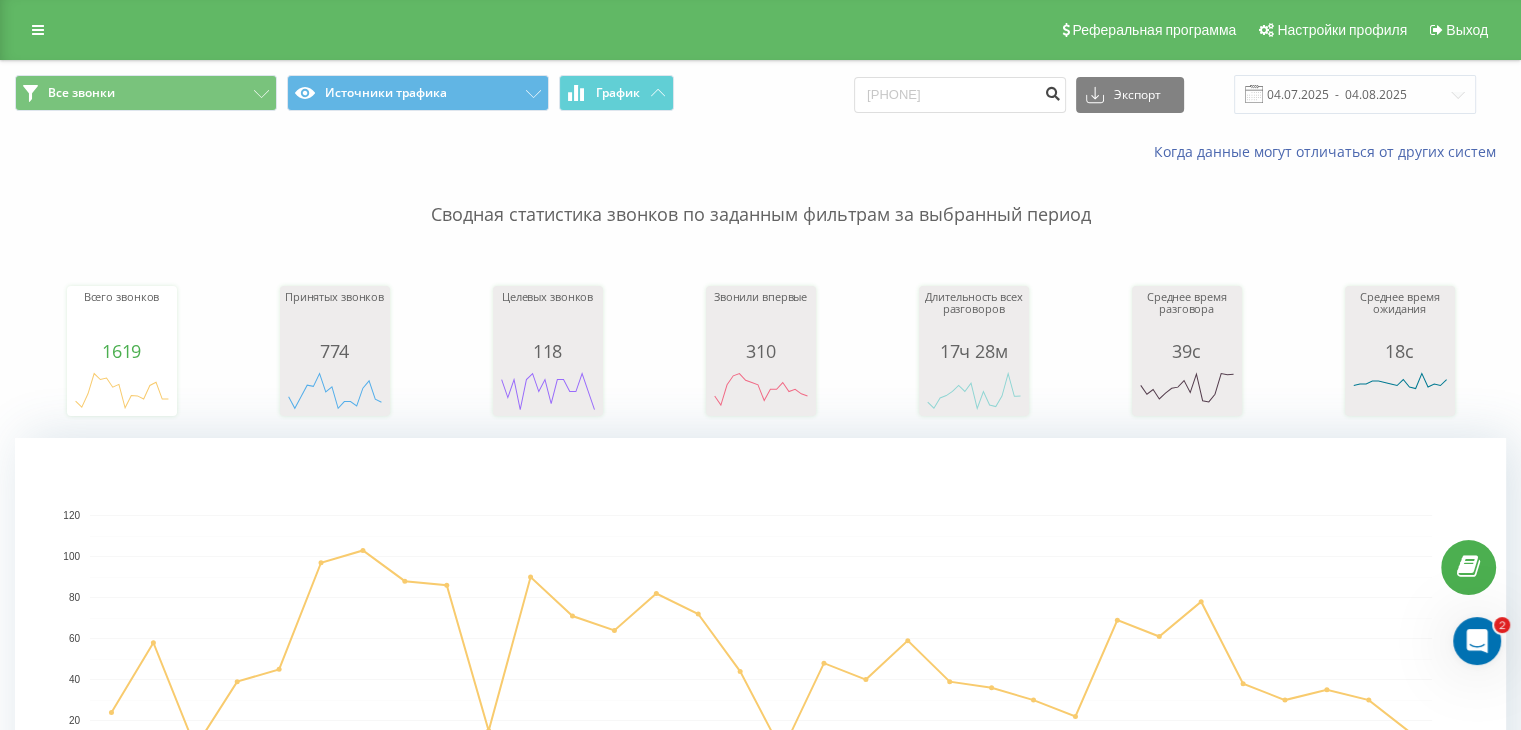 click at bounding box center [1052, 91] 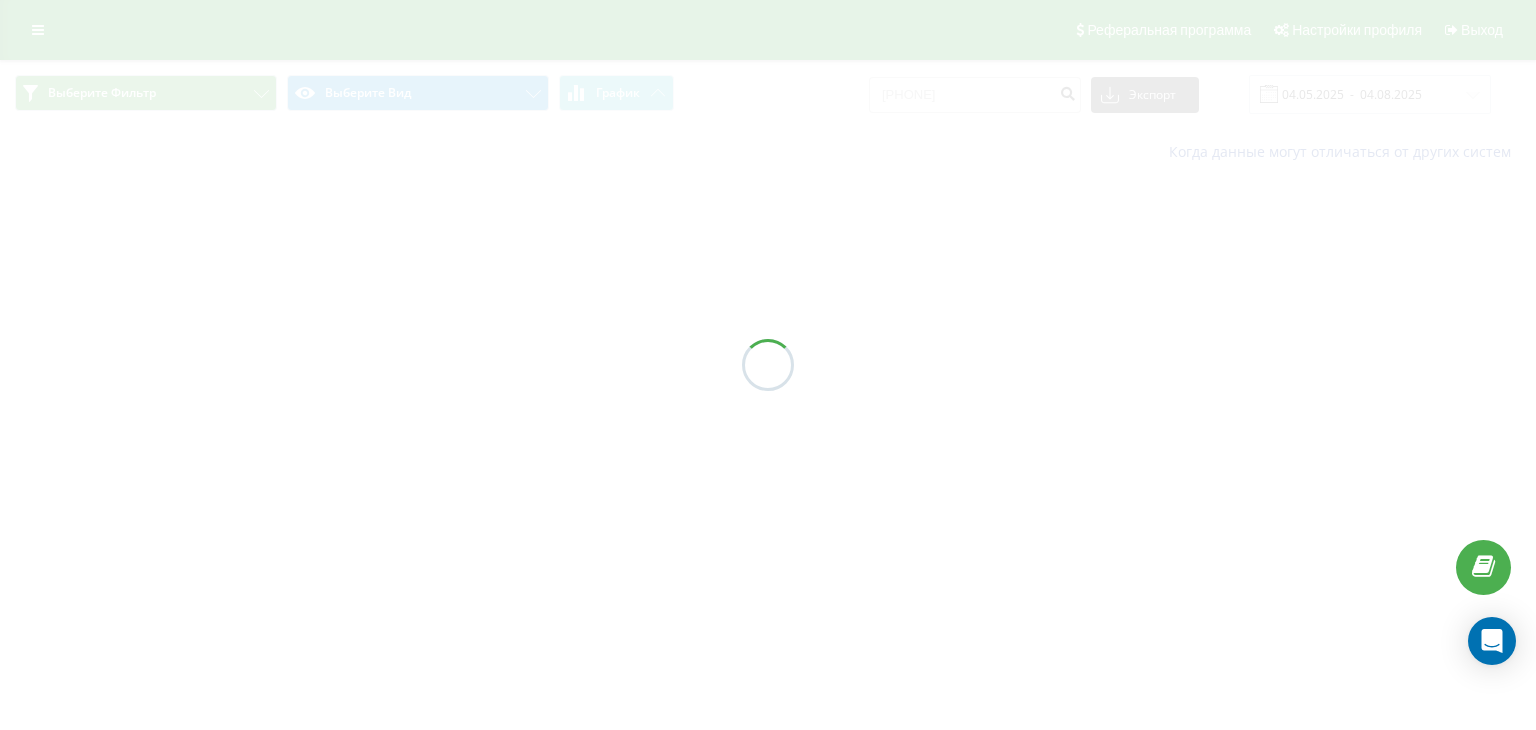 scroll, scrollTop: 0, scrollLeft: 0, axis: both 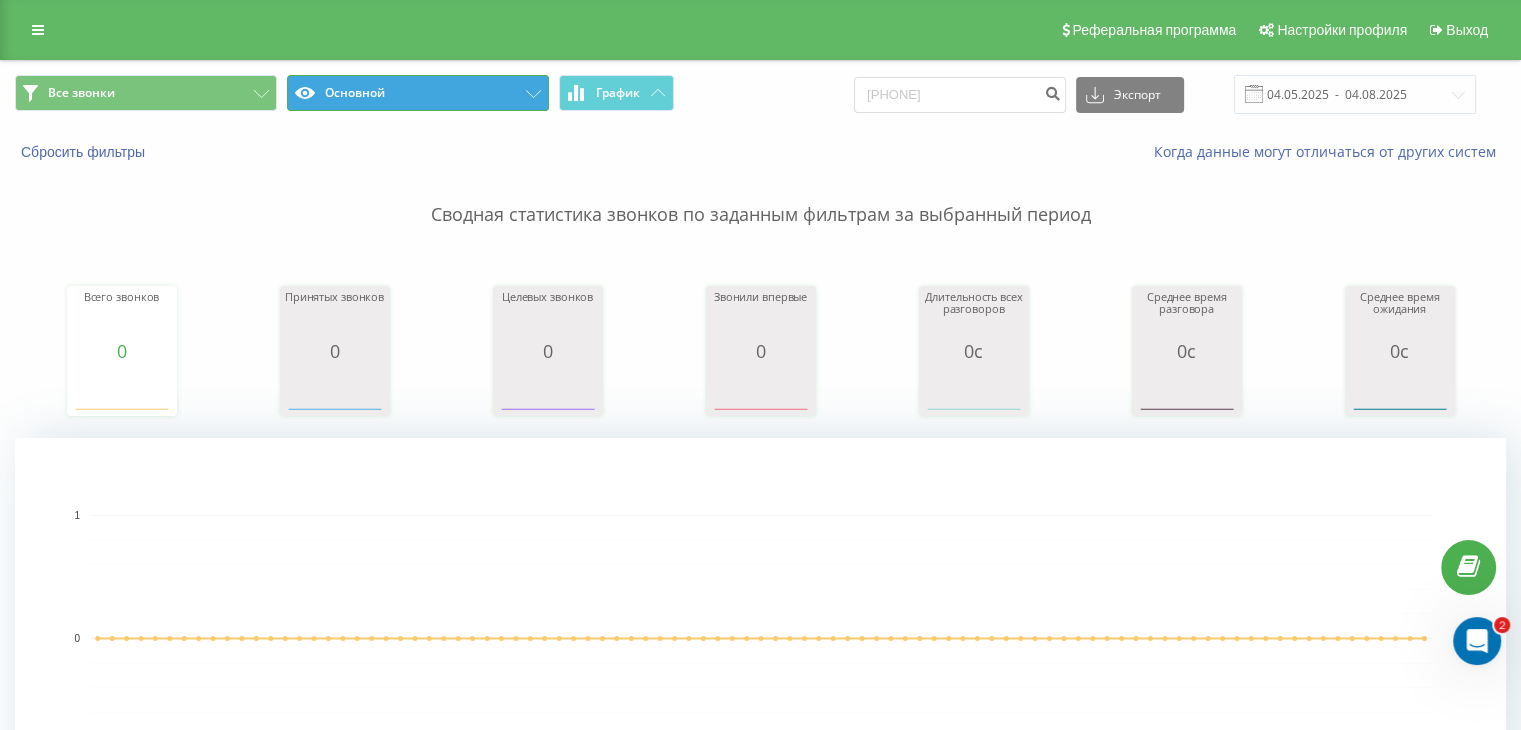 click on "Основной" at bounding box center [418, 93] 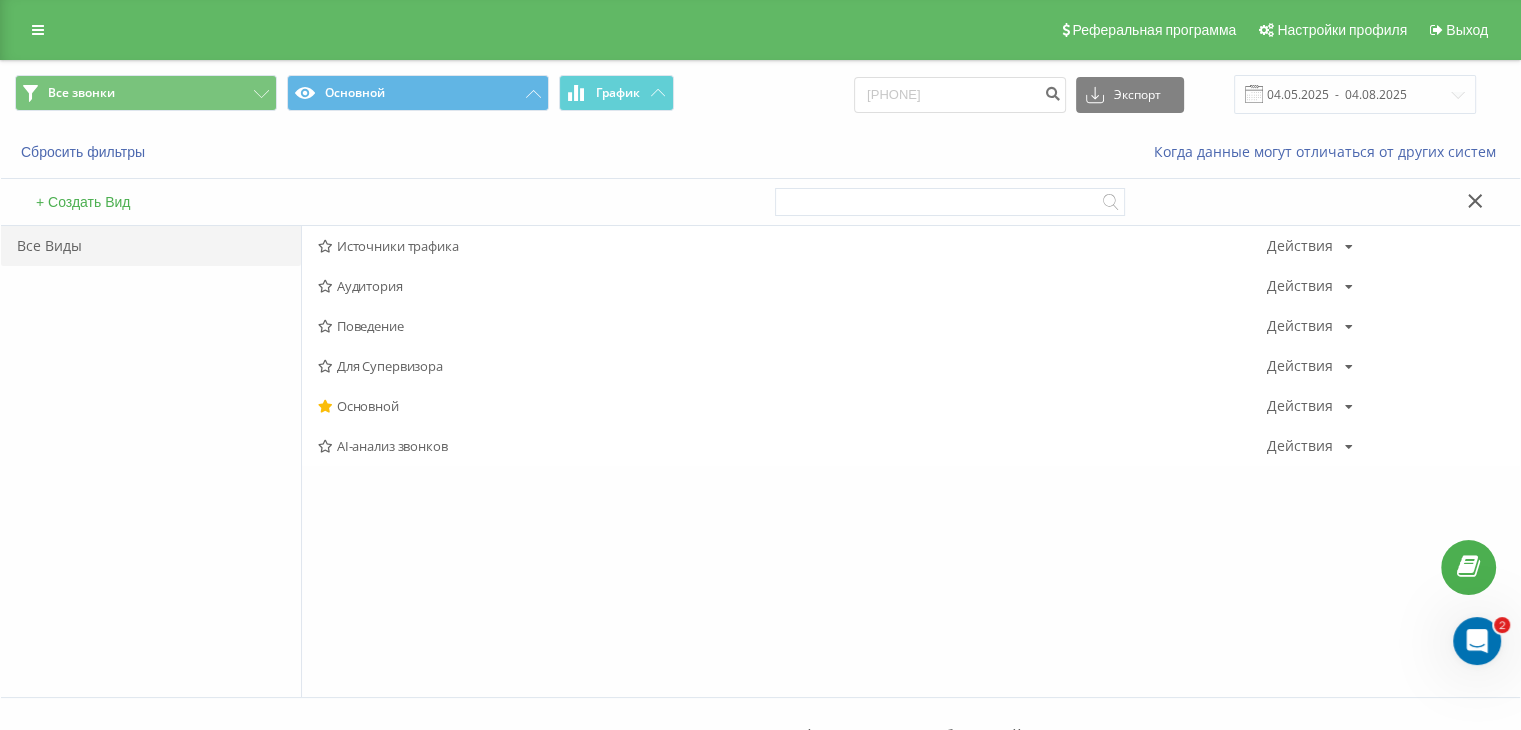 click on "Все звонки Основной График [PHONE] Экспорт .csv .xls .xlsx 00.00.0000  -  00.00.0000" at bounding box center (760, 94) 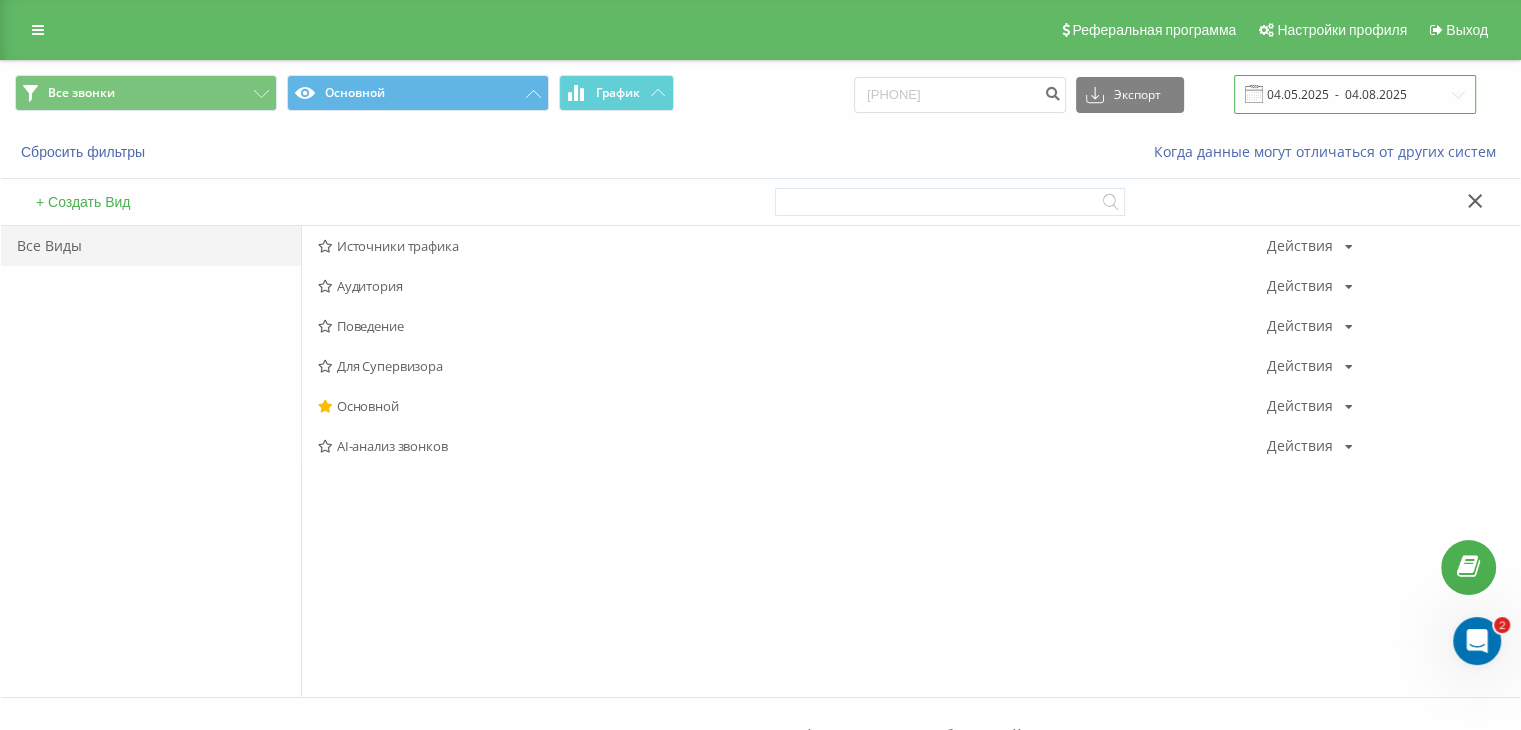 click on "04.05.2025  -  04.08.2025" at bounding box center (1355, 94) 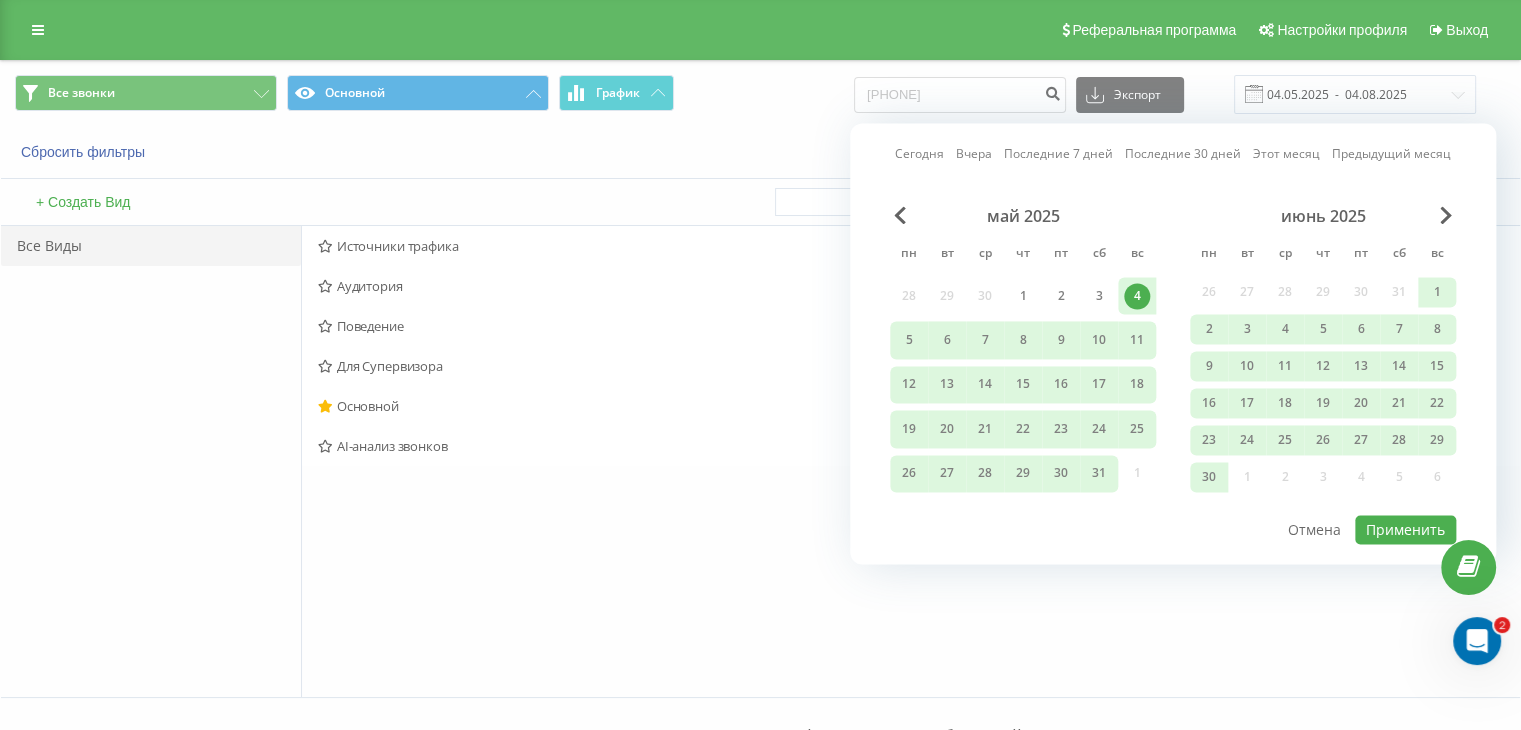click on "июнь 2025" at bounding box center (1323, 216) 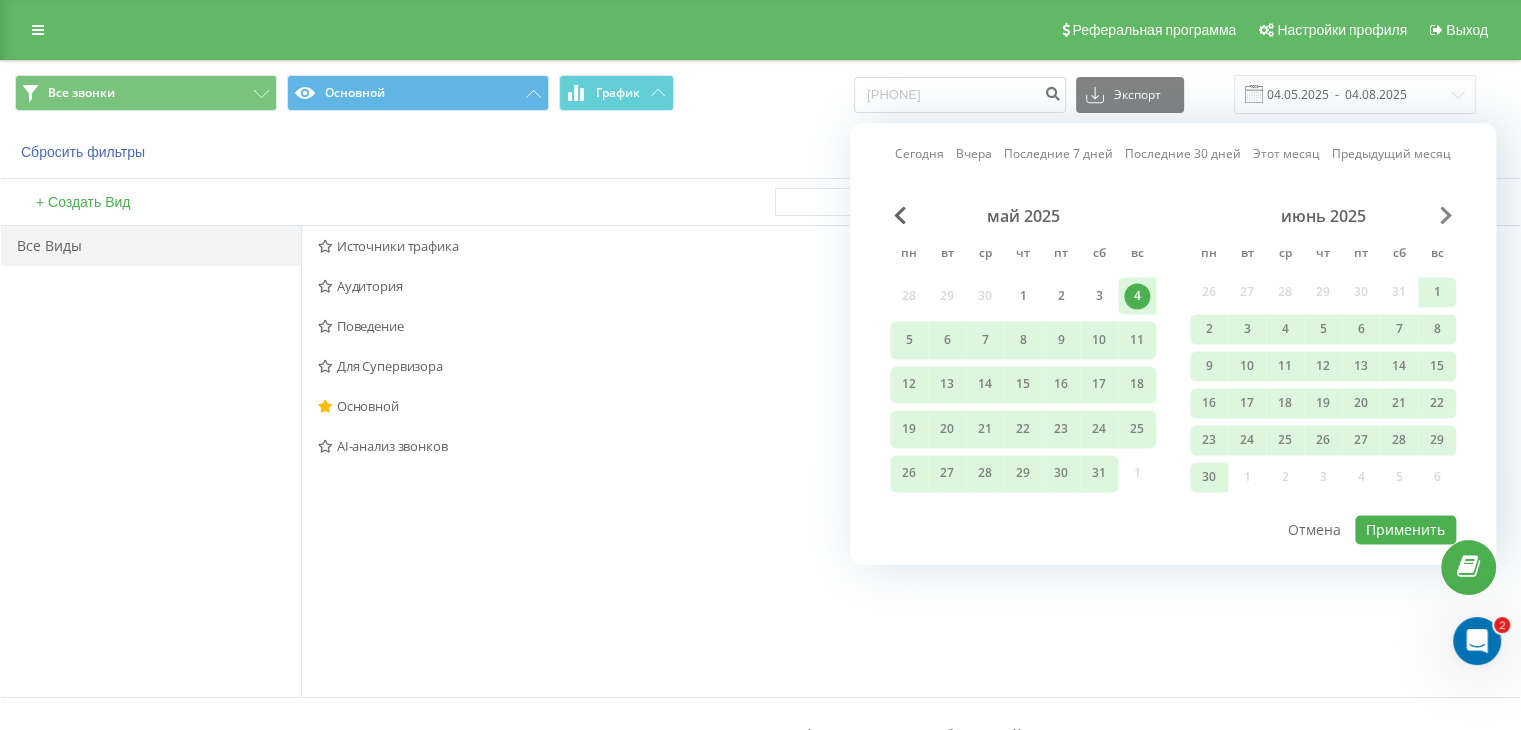 click at bounding box center [1446, 215] 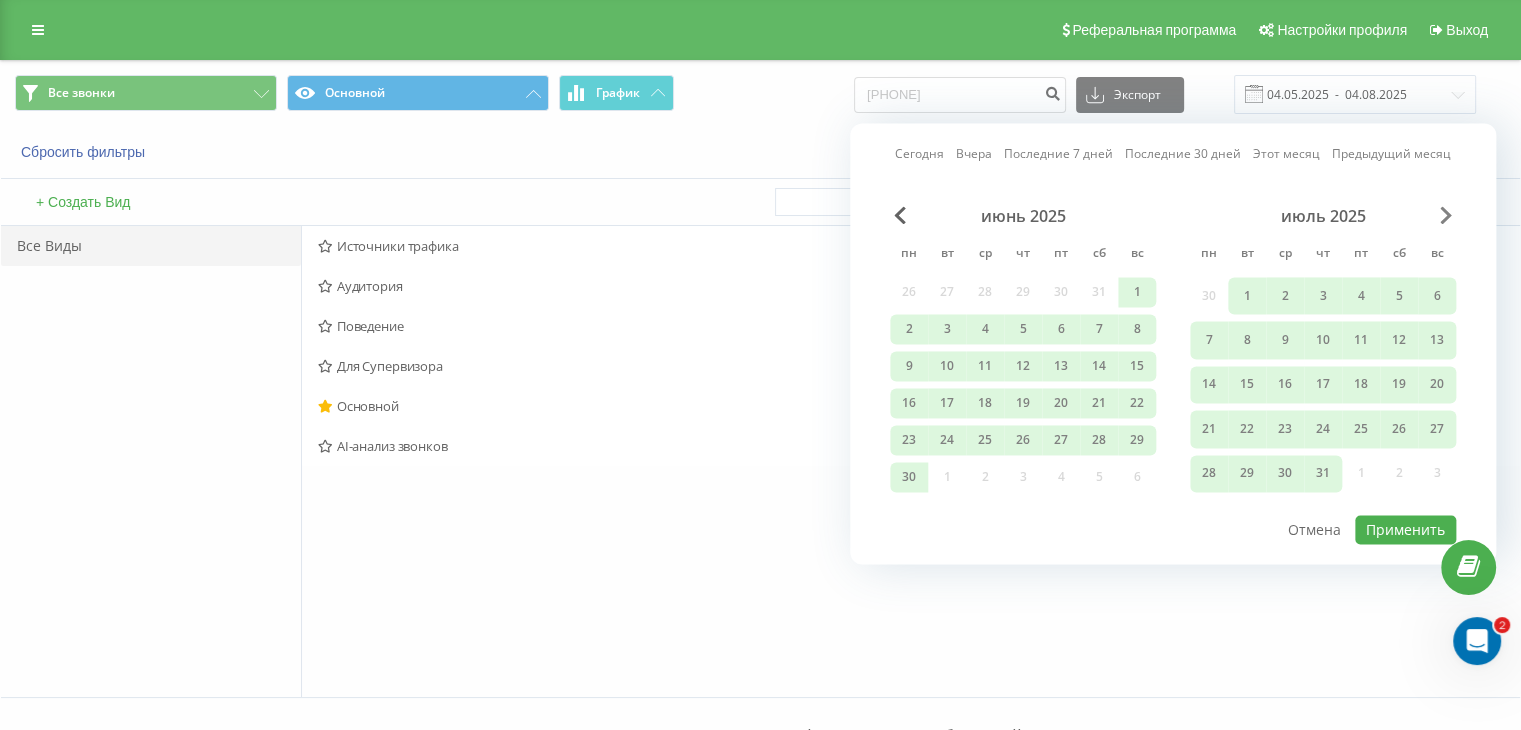 click at bounding box center (1446, 215) 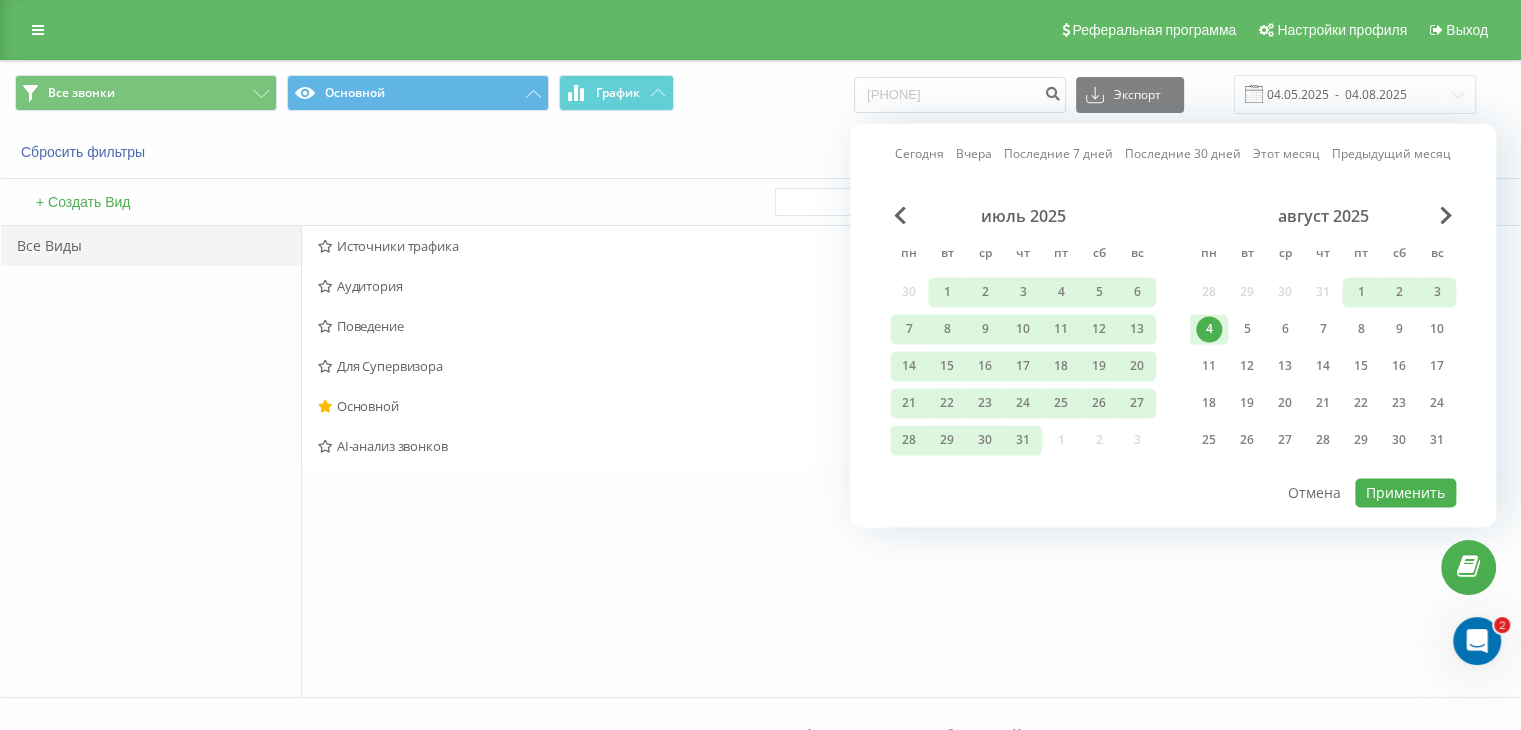 click on "Когда данные могут отличаться от других систем" at bounding box center (1045, 152) 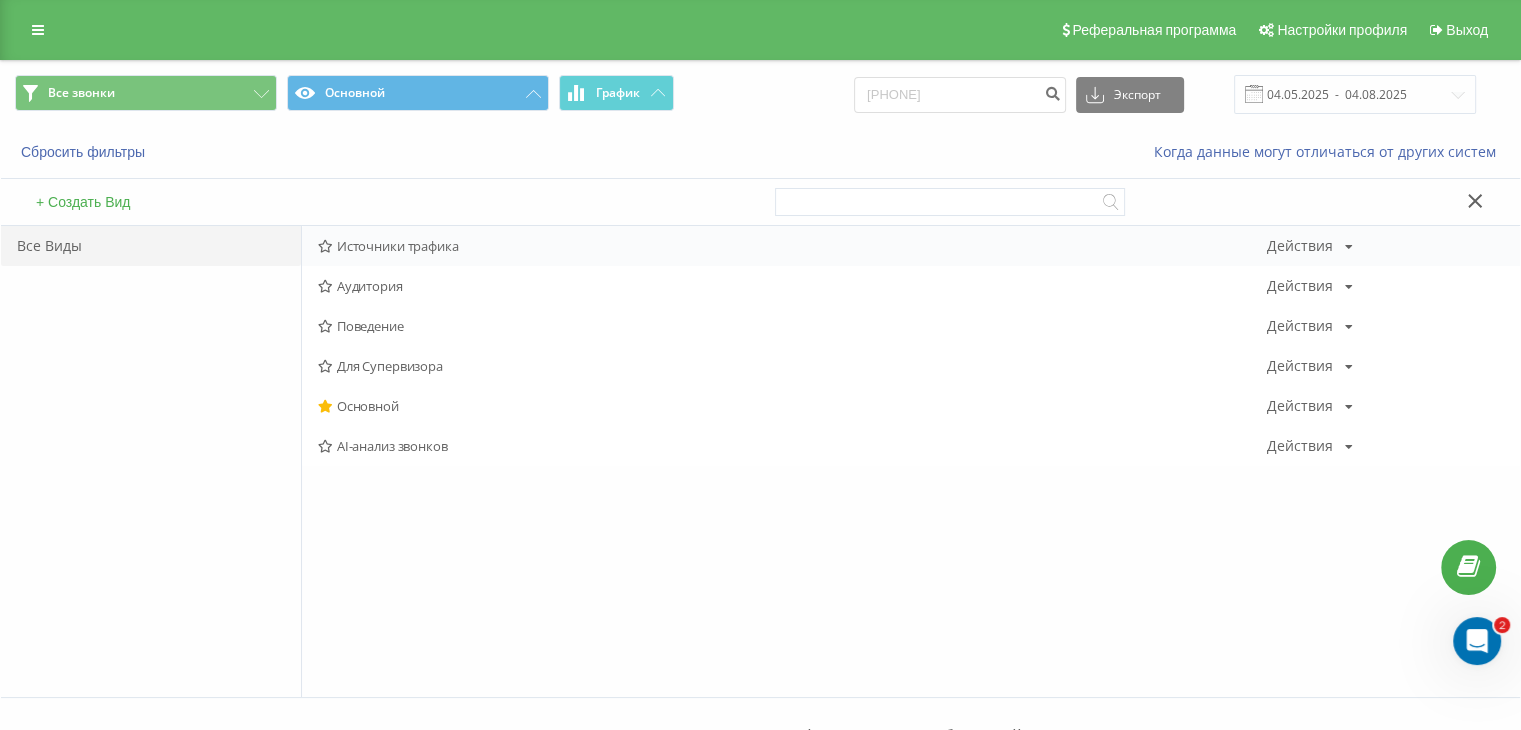 click on "Источники трафика" at bounding box center [792, 246] 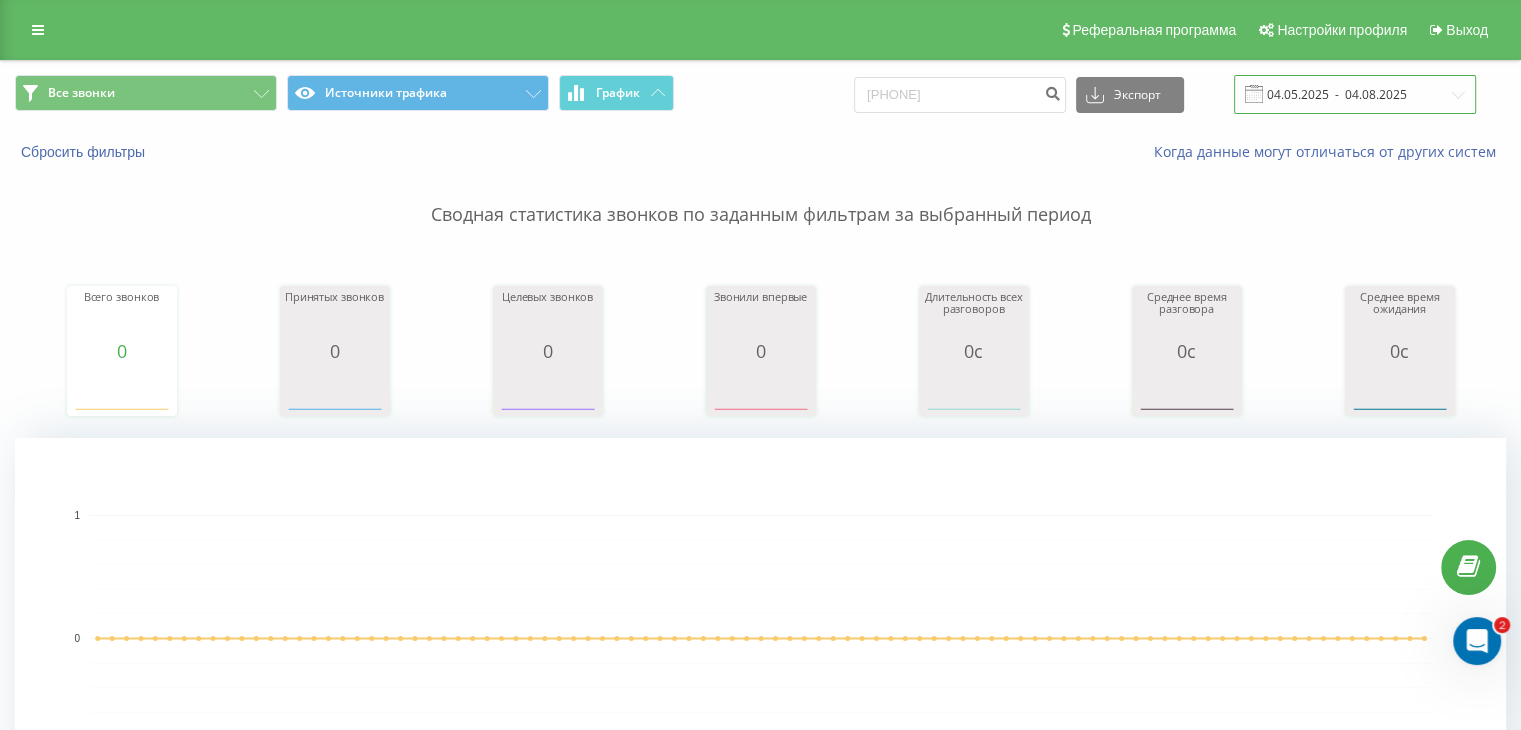drag, startPoint x: 1307, startPoint y: 97, endPoint x: 1311, endPoint y: 113, distance: 16.492422 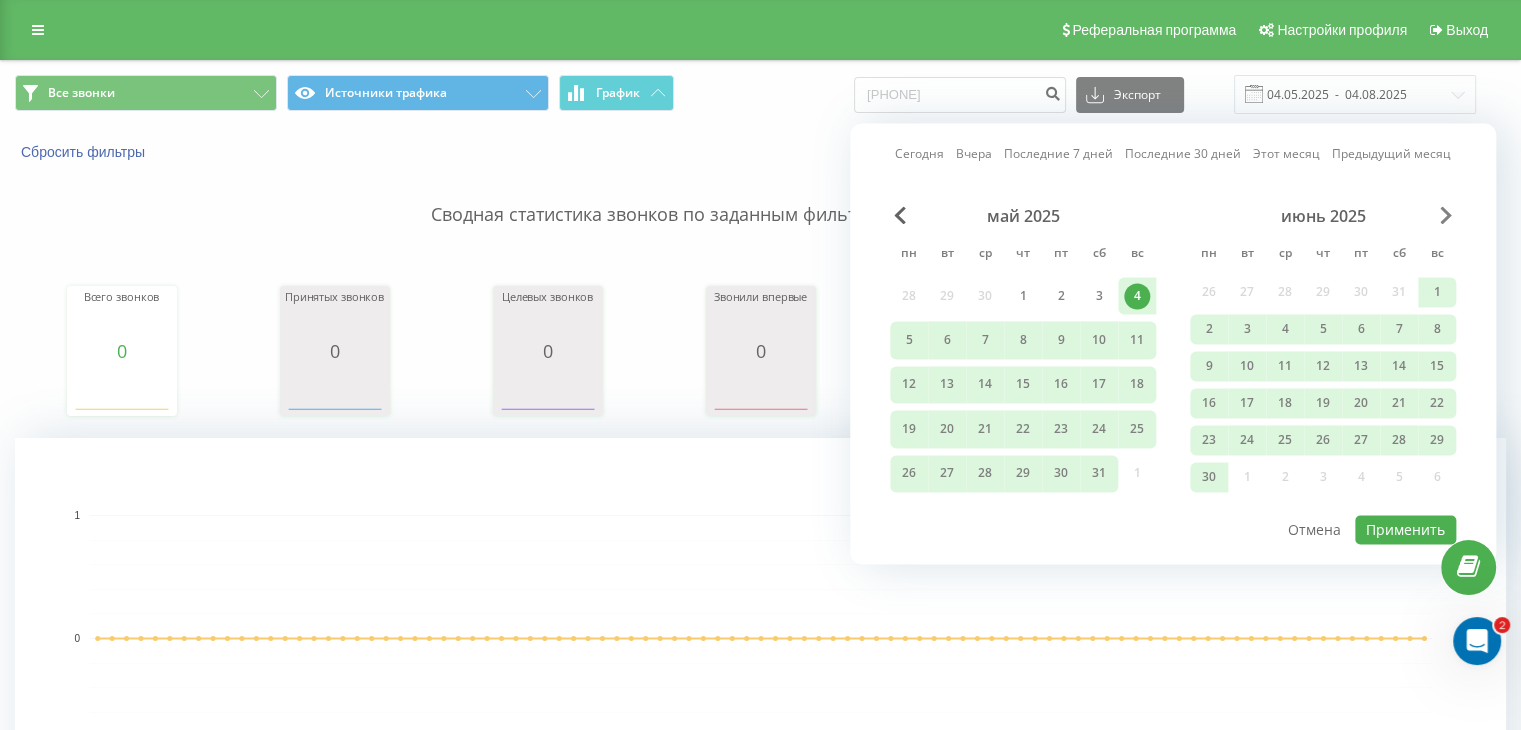 click at bounding box center [1446, 215] 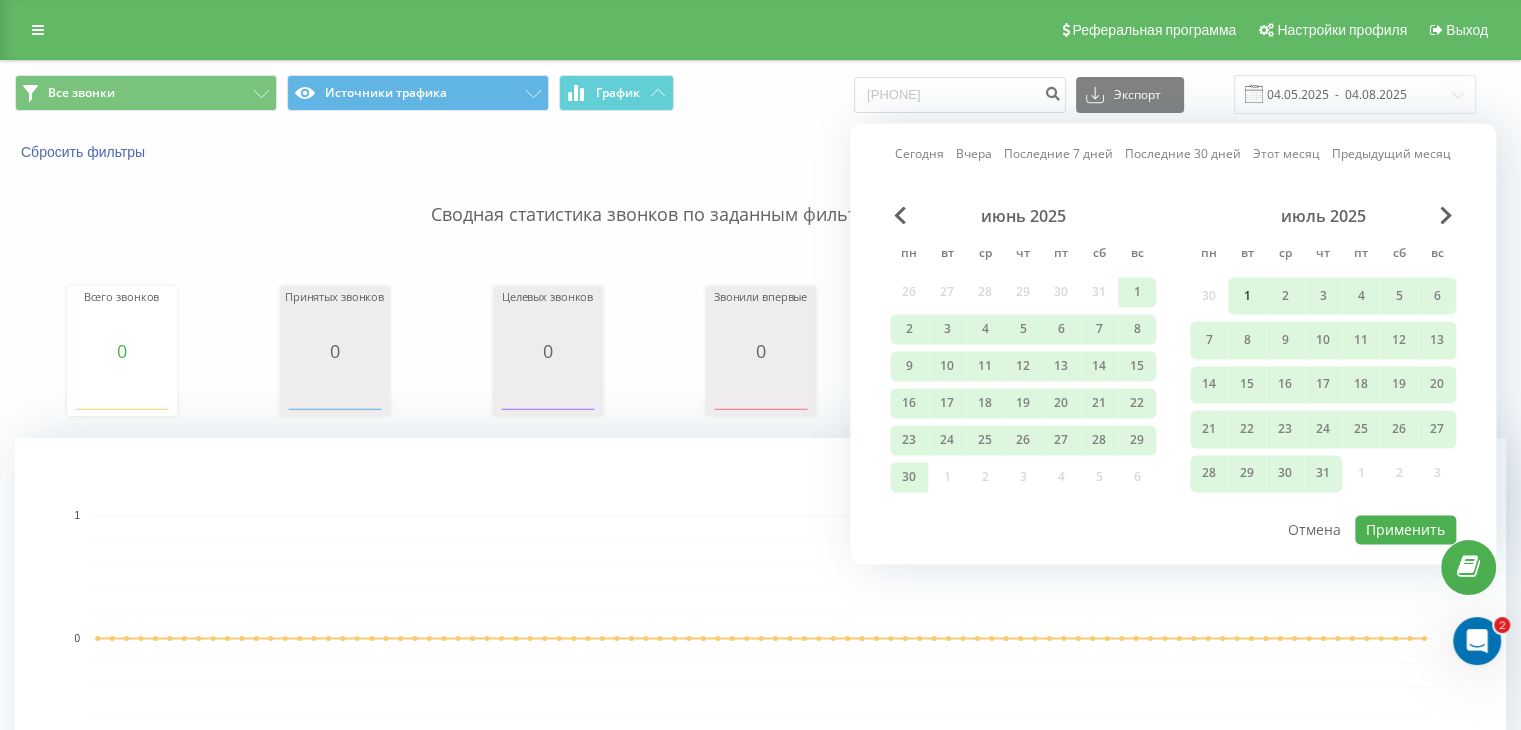 click on "1" at bounding box center (1247, 296) 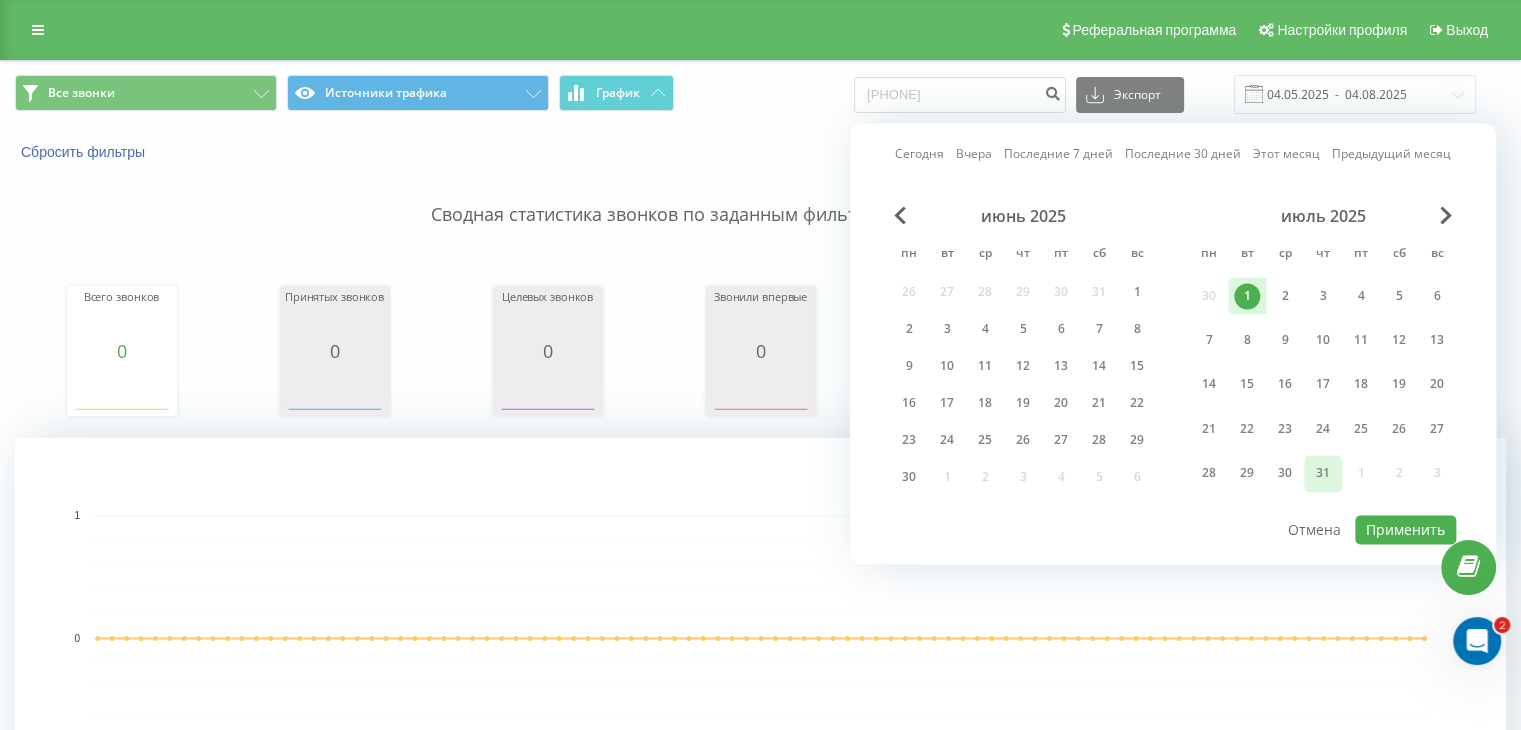 click on "31" at bounding box center (1323, 474) 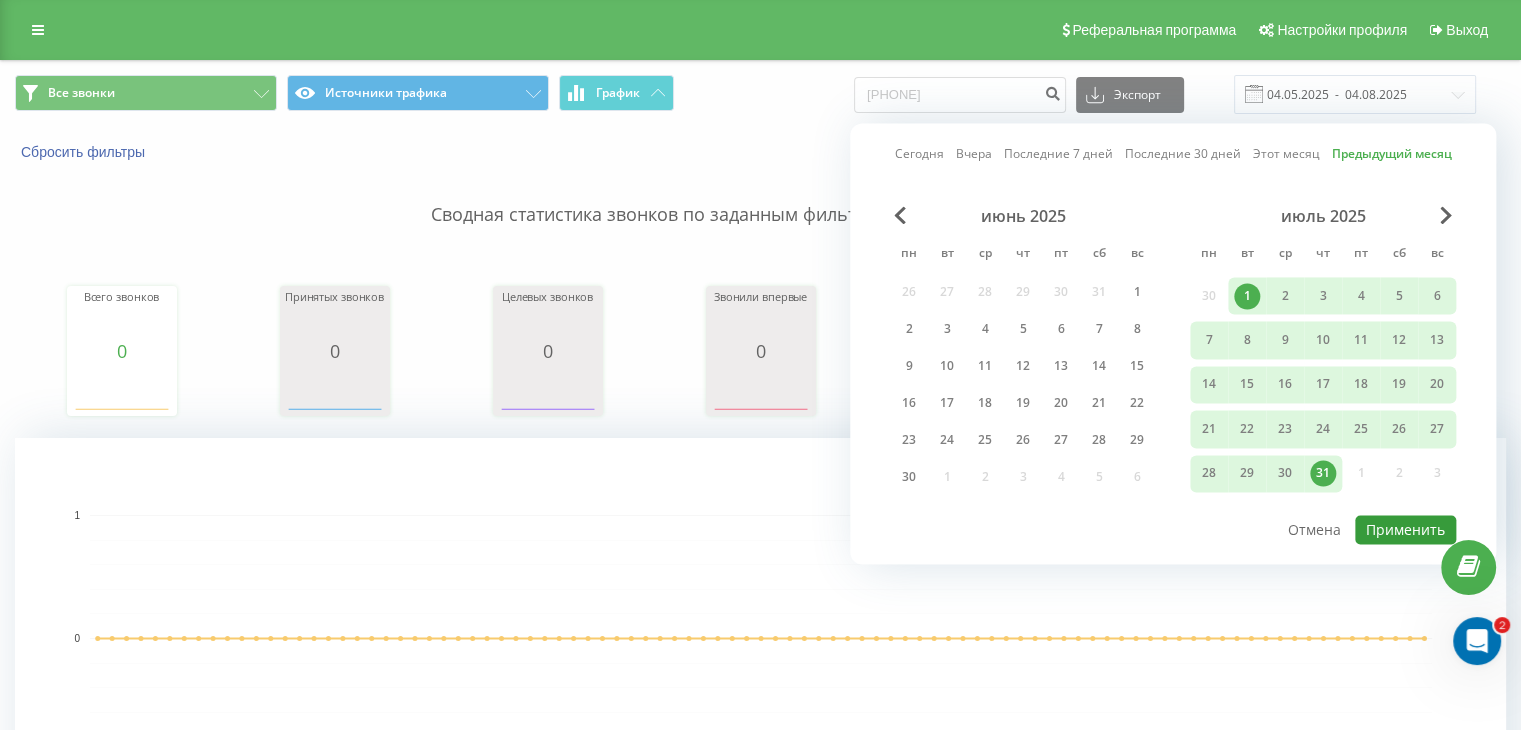 click on "Применить" at bounding box center [1405, 529] 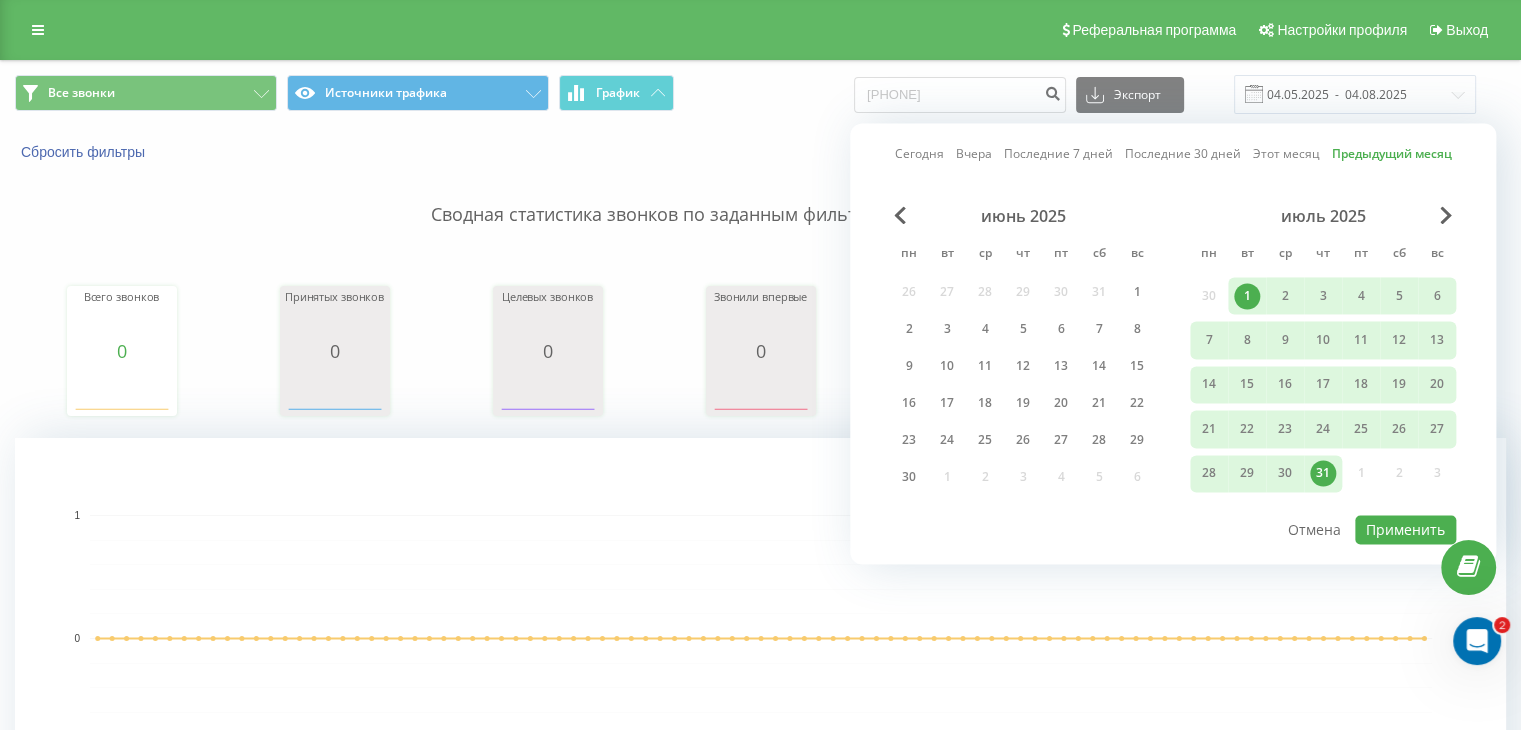 type on "01.07.2025  -  31.07.2025" 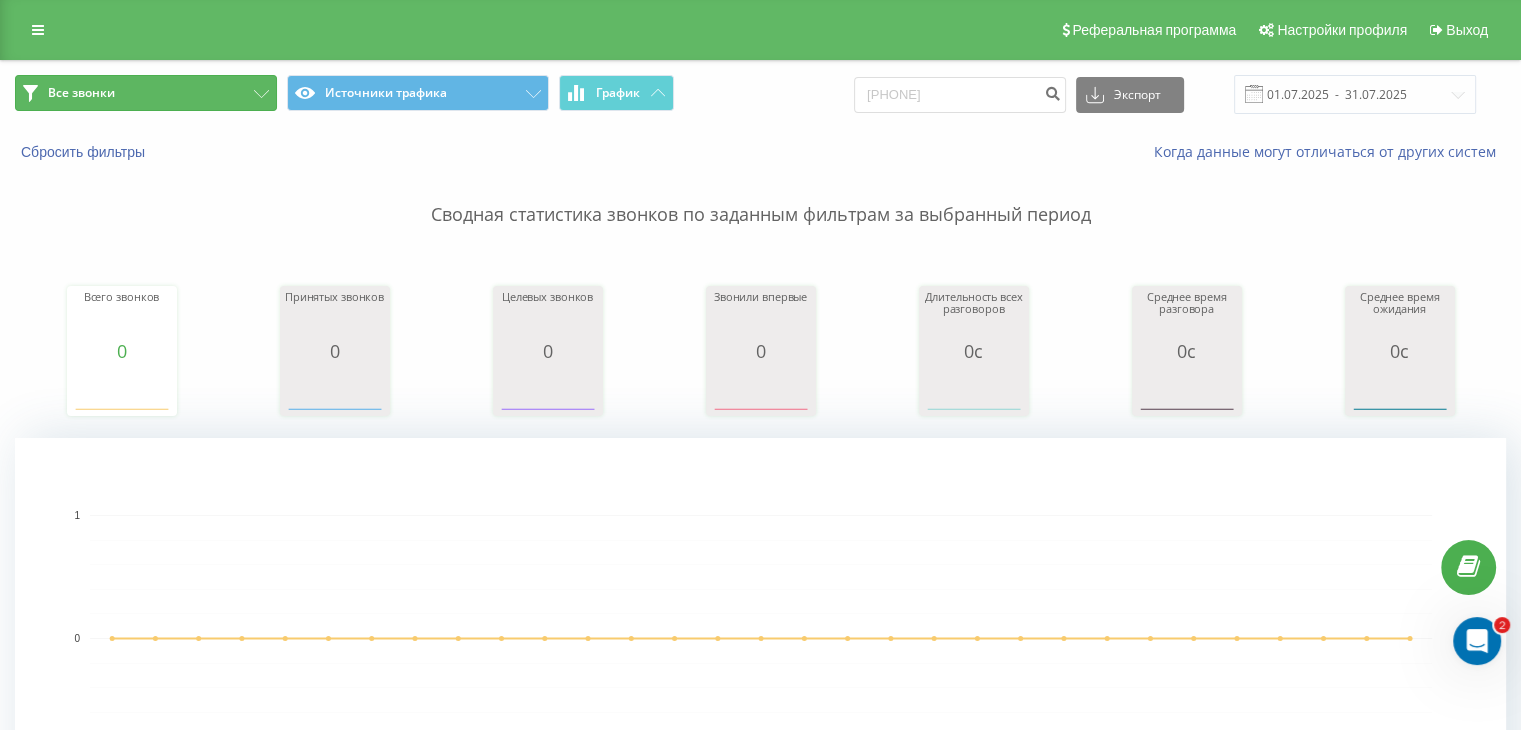 click on "Все звонки" at bounding box center (146, 93) 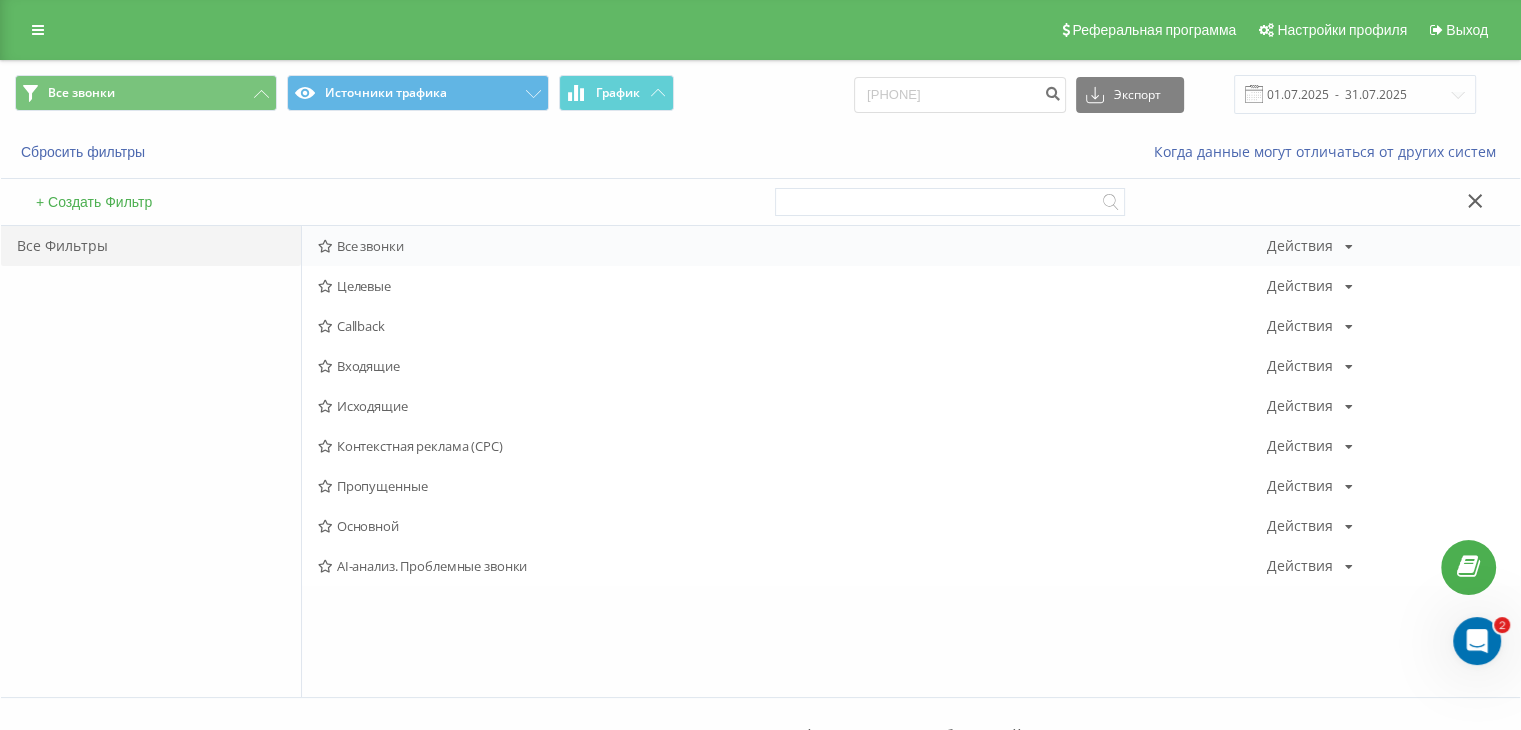 click on "Все звонки" at bounding box center [792, 246] 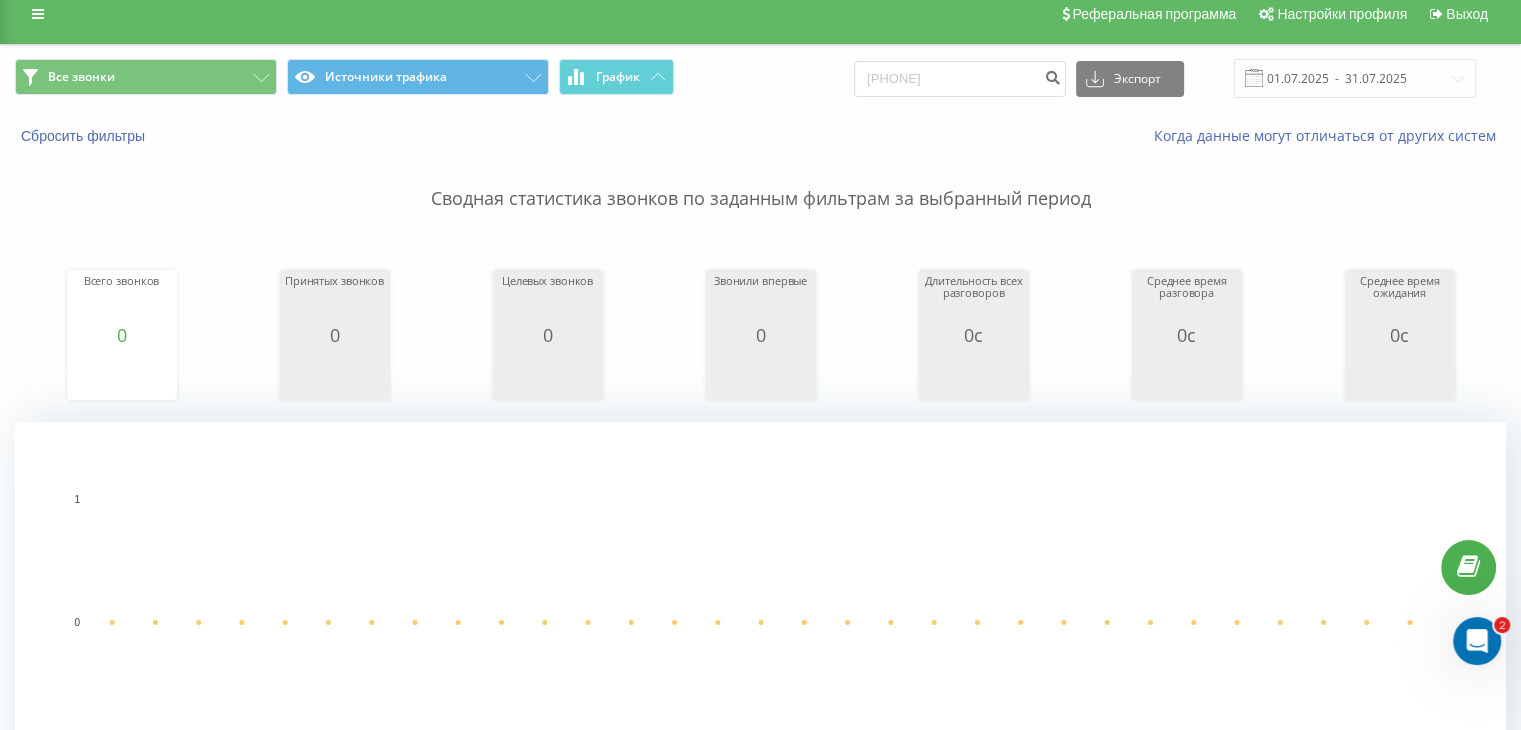 scroll, scrollTop: 0, scrollLeft: 0, axis: both 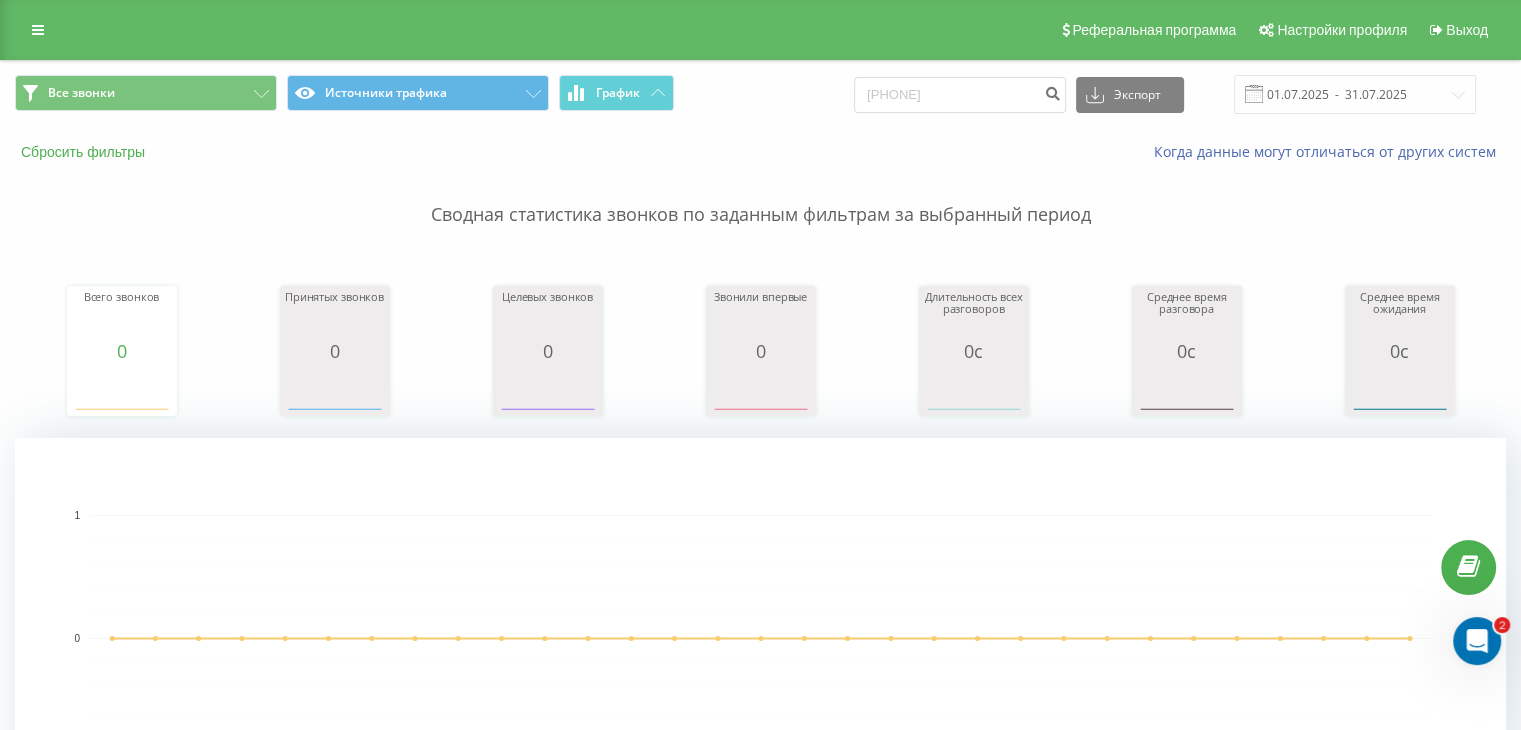 click on "Сбросить фильтры" at bounding box center [85, 152] 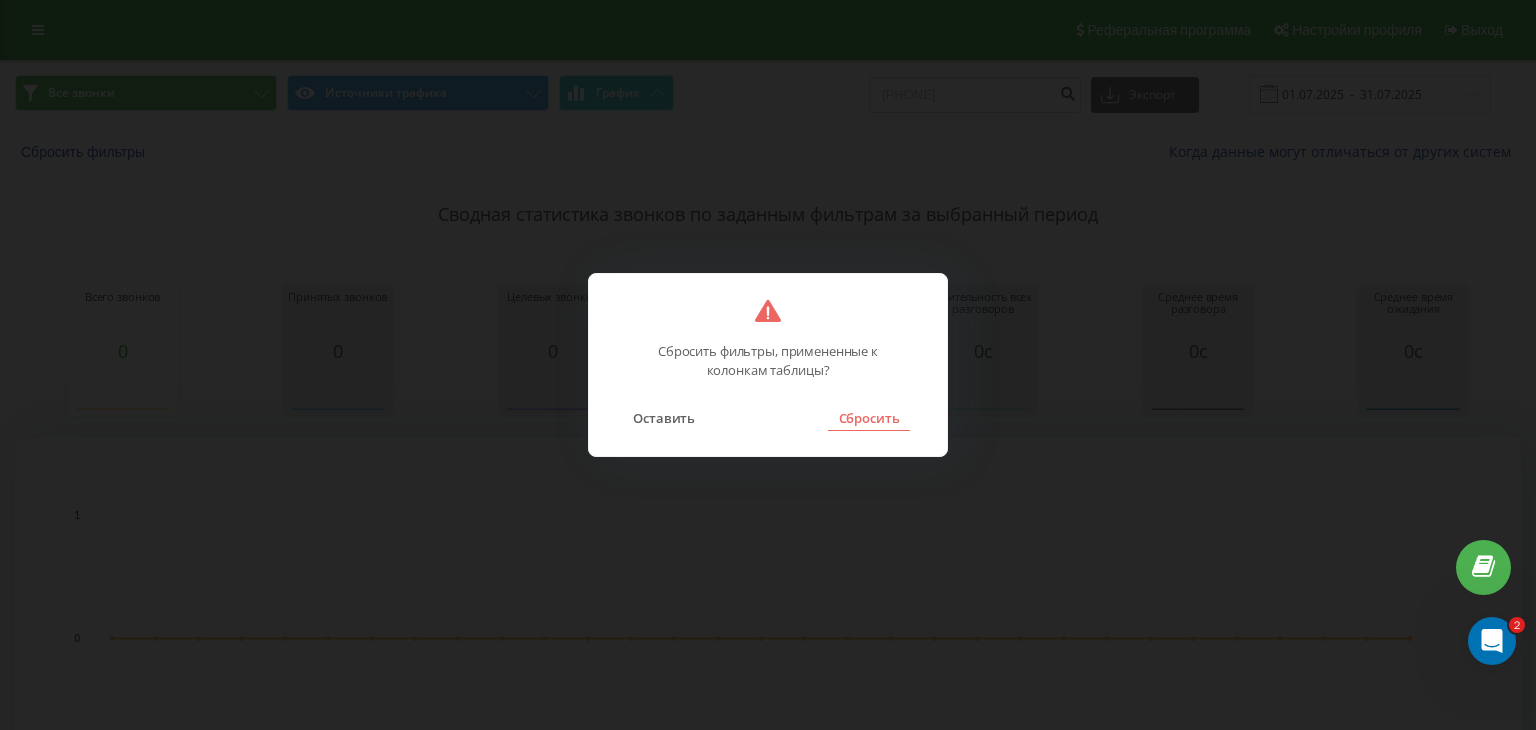 click on "Сбросить" at bounding box center [868, 418] 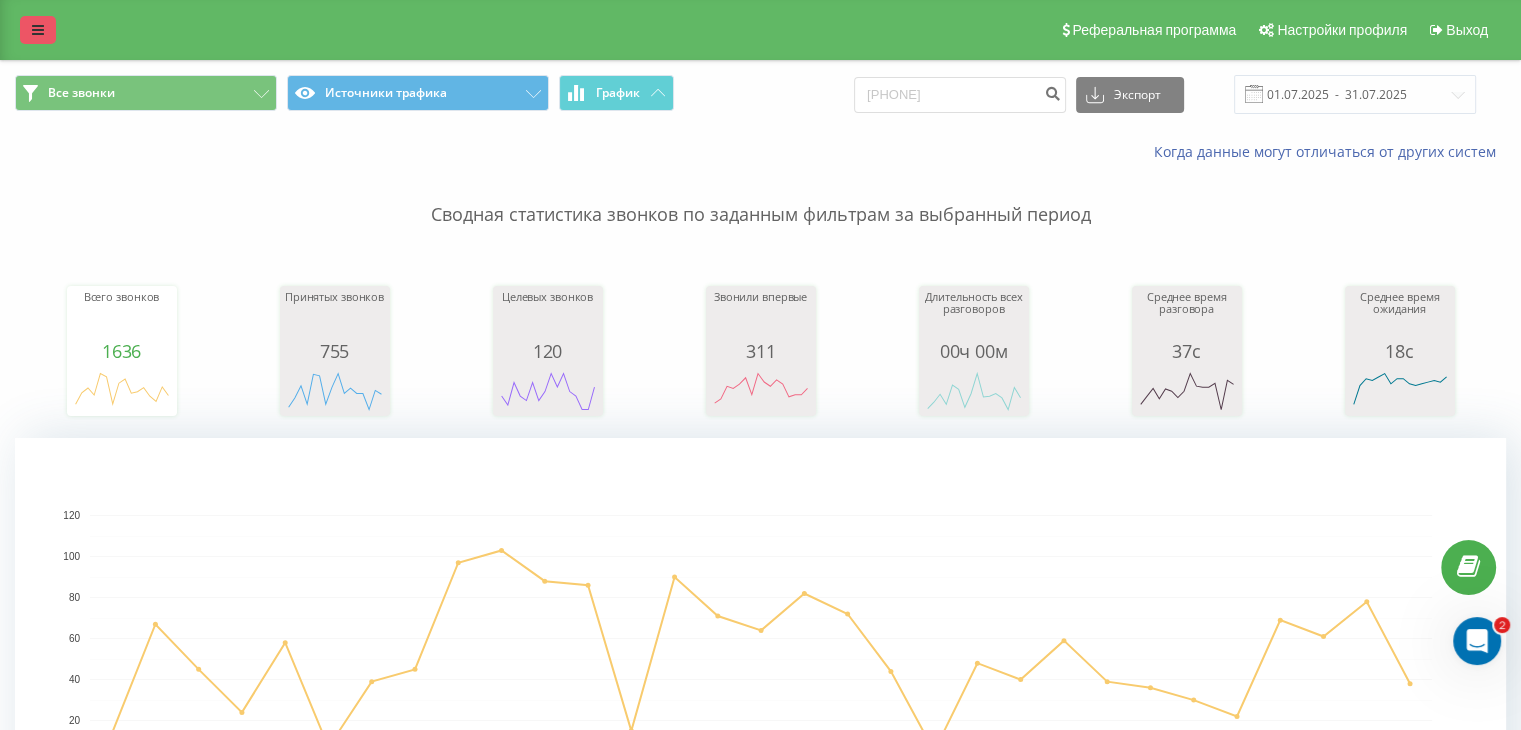 click at bounding box center (38, 30) 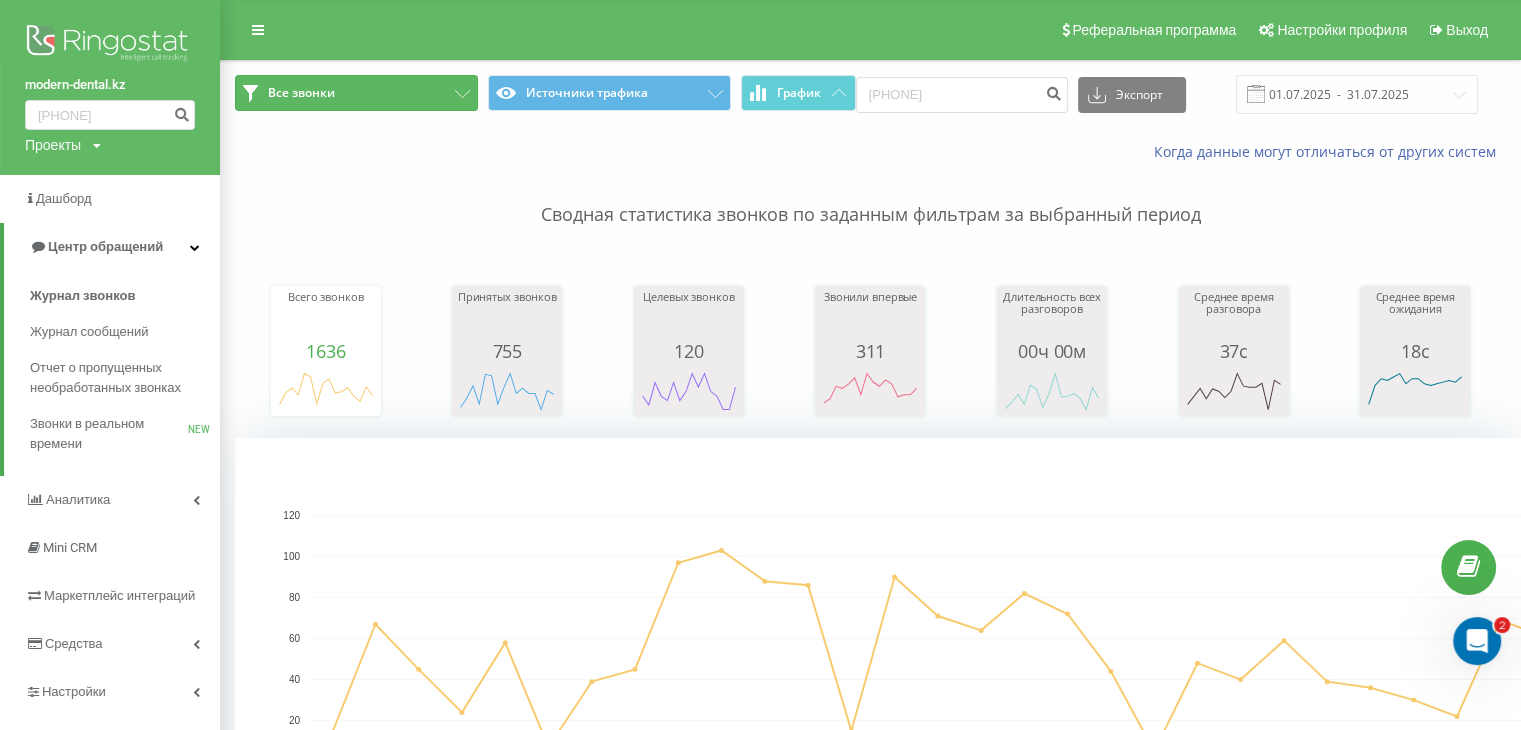 click on "Все звонки" at bounding box center (356, 93) 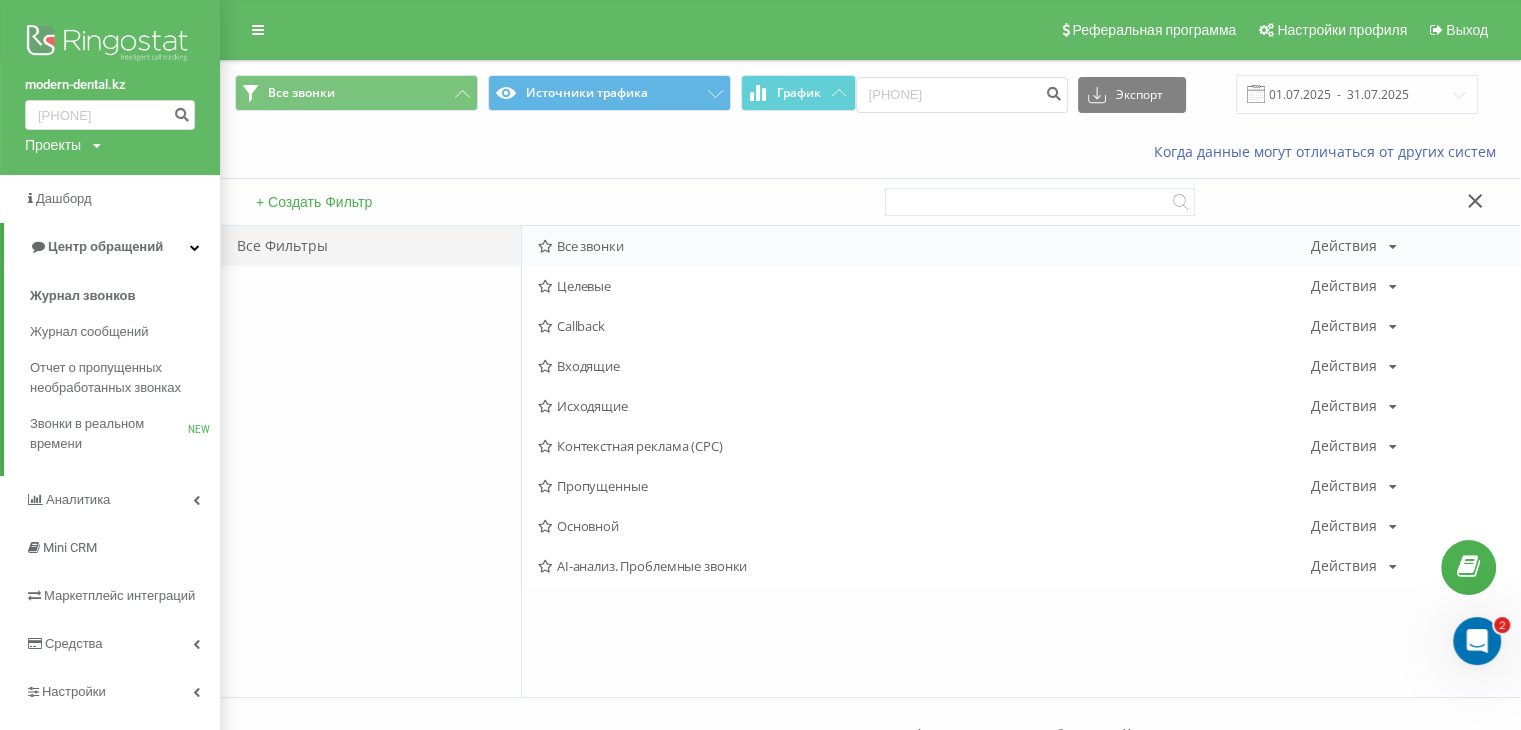 click on "Все звонки" at bounding box center (924, 246) 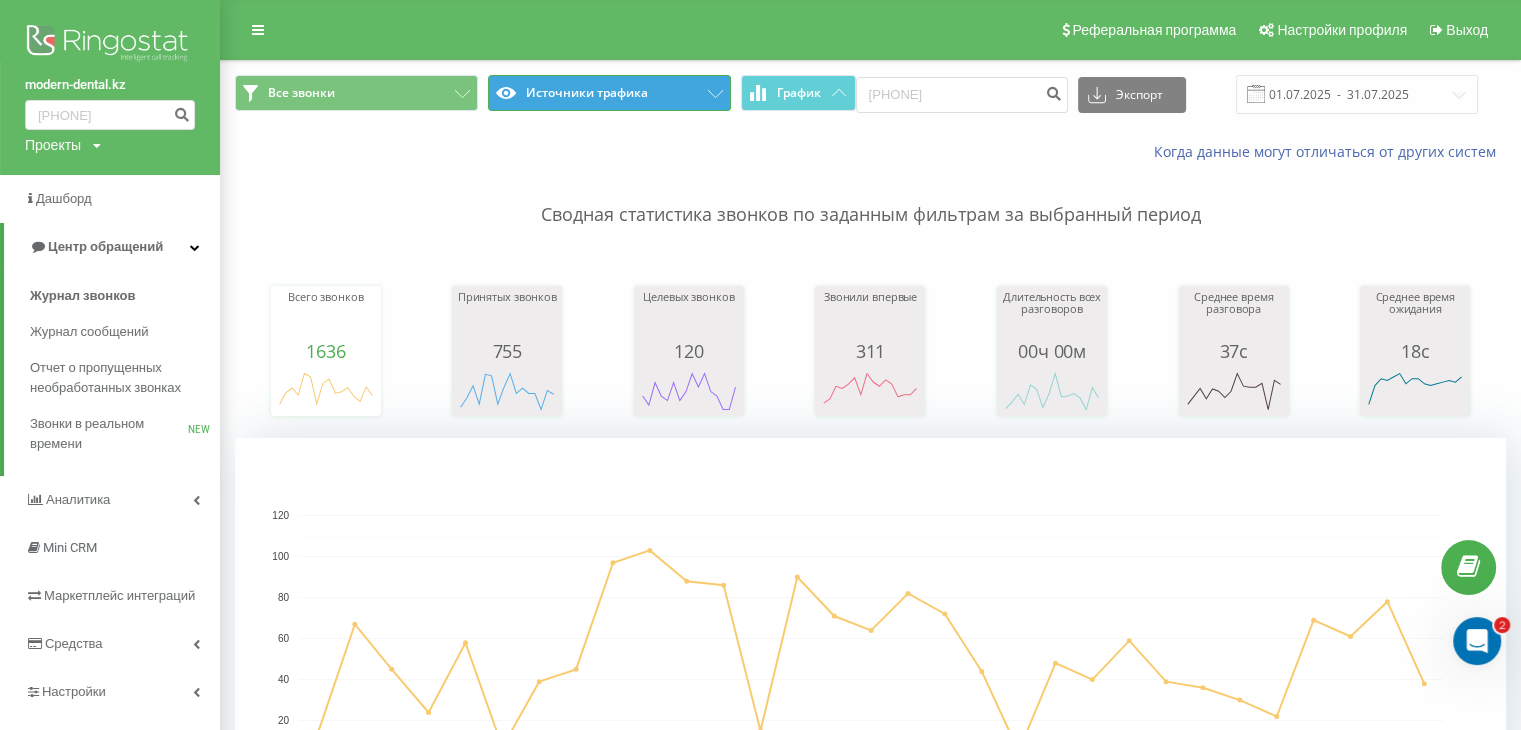 click on "Источники трафика" at bounding box center [609, 93] 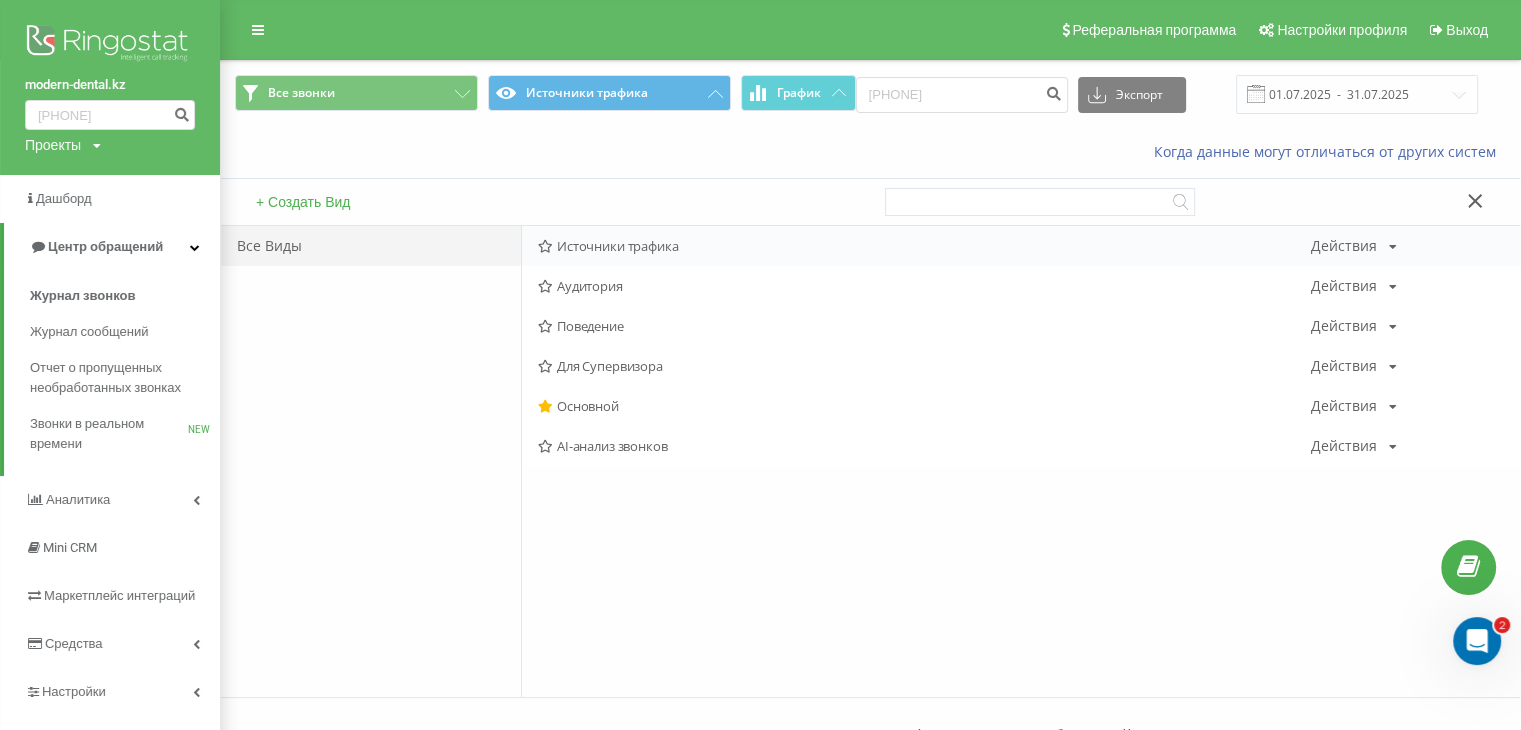 click on "Источники трафика" at bounding box center [924, 246] 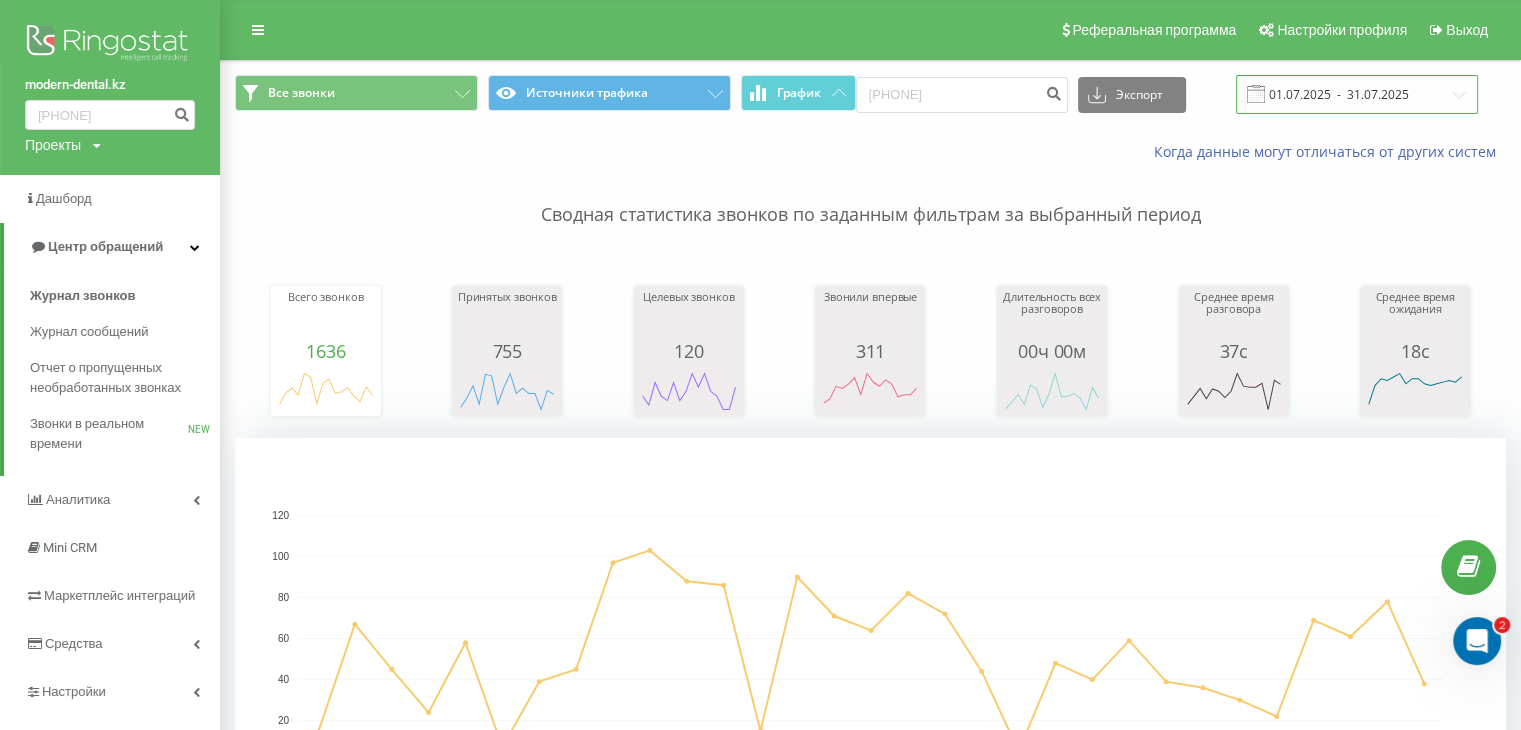 click on "01.07.2025  -  31.07.2025" at bounding box center (1357, 94) 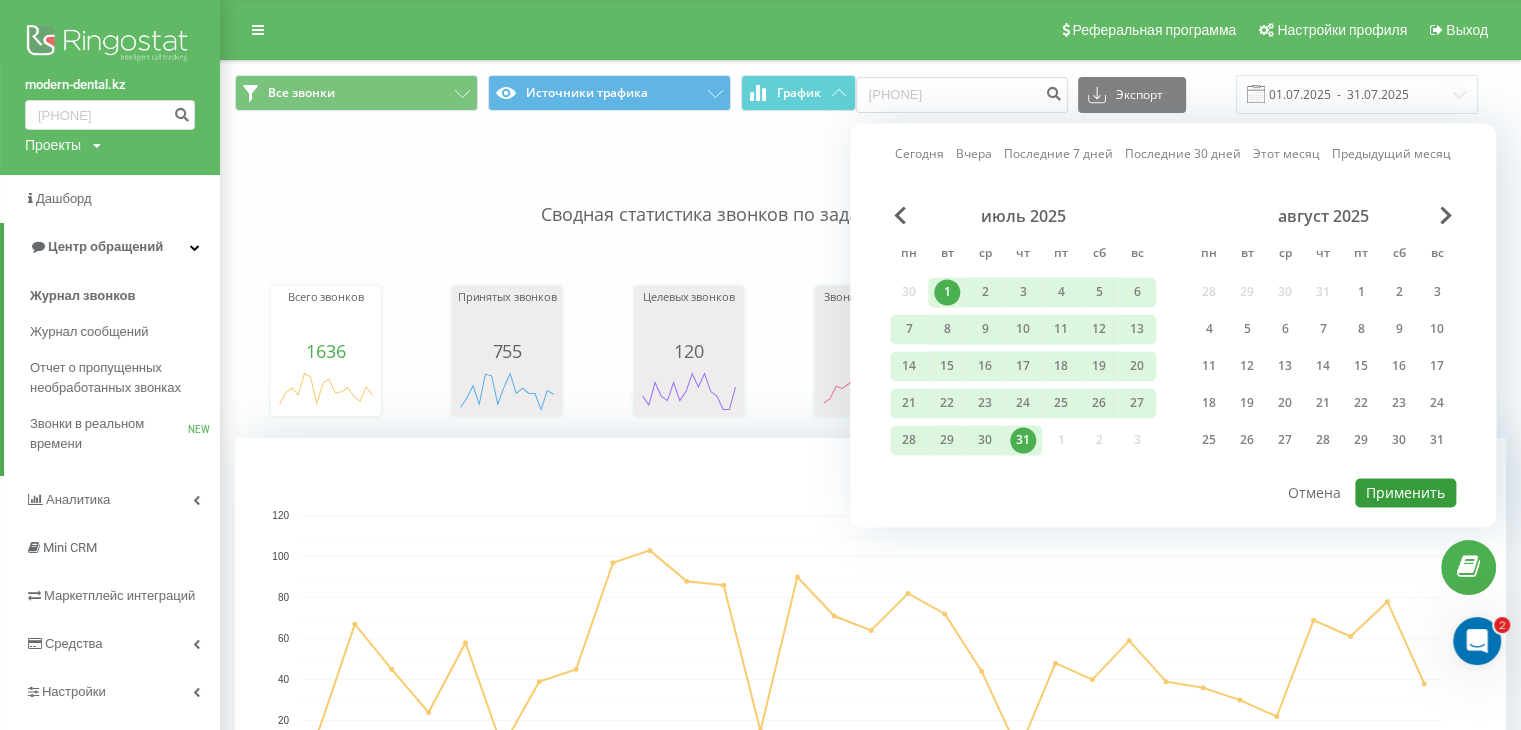 click on "Применить" at bounding box center (1405, 492) 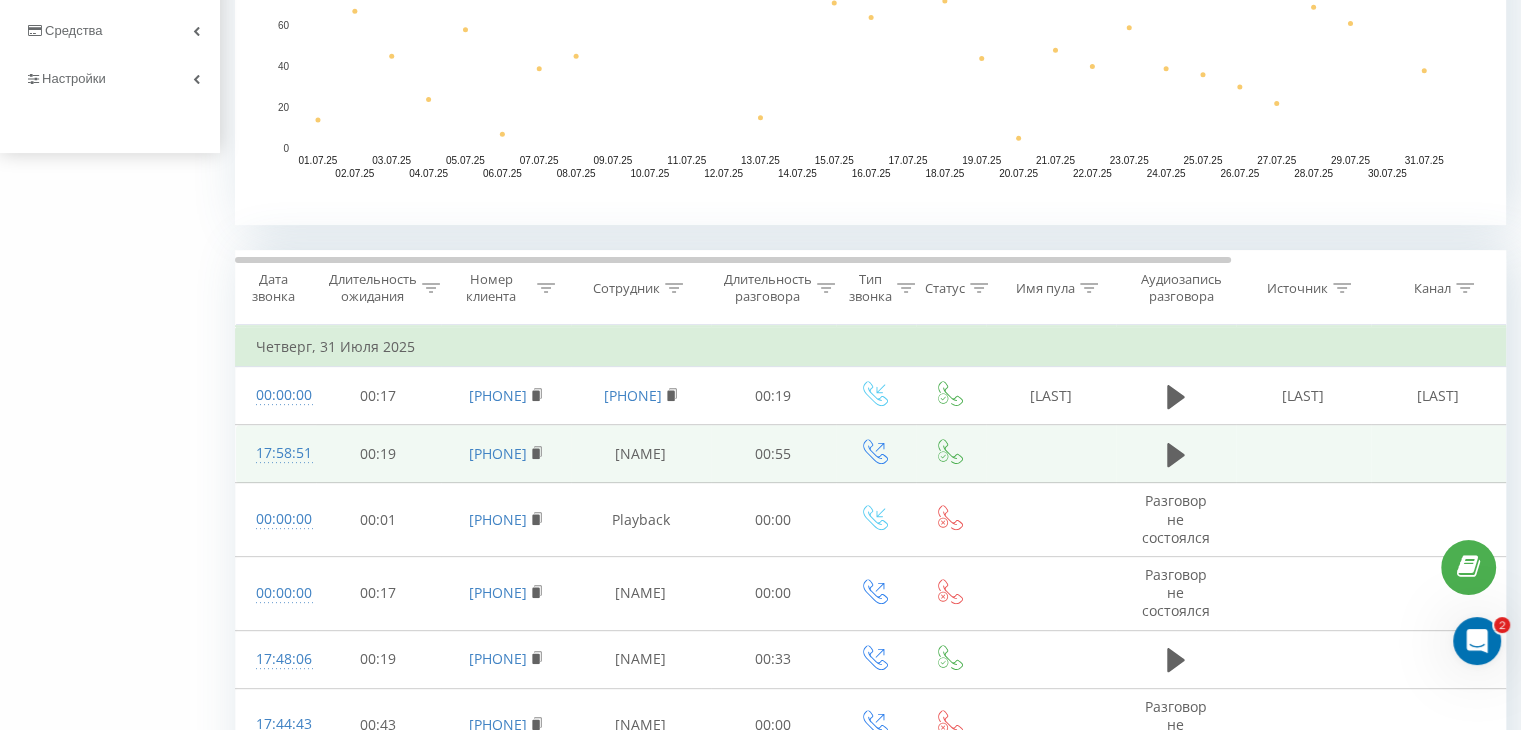 scroll, scrollTop: 700, scrollLeft: 0, axis: vertical 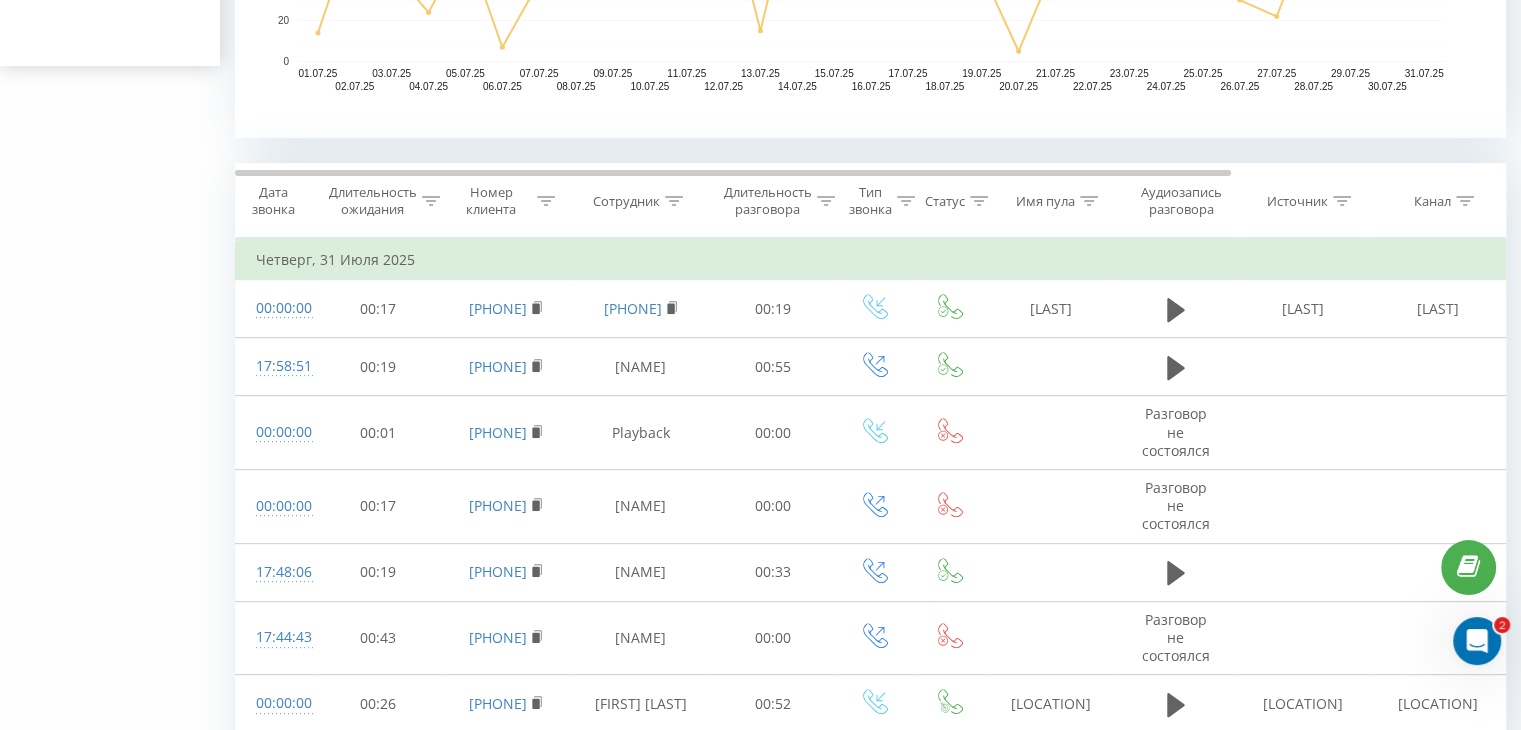 click at bounding box center [674, 201] 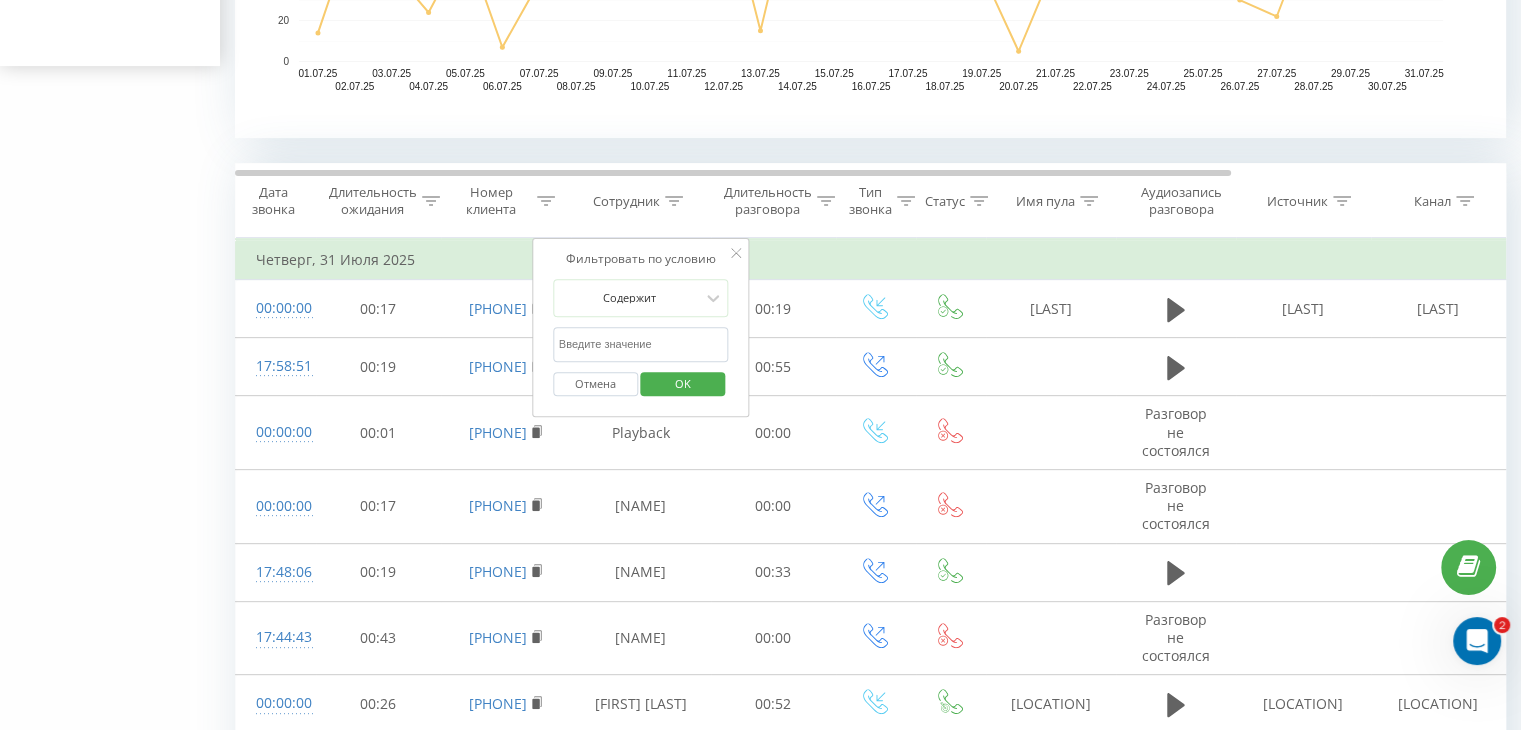 click at bounding box center [641, 344] 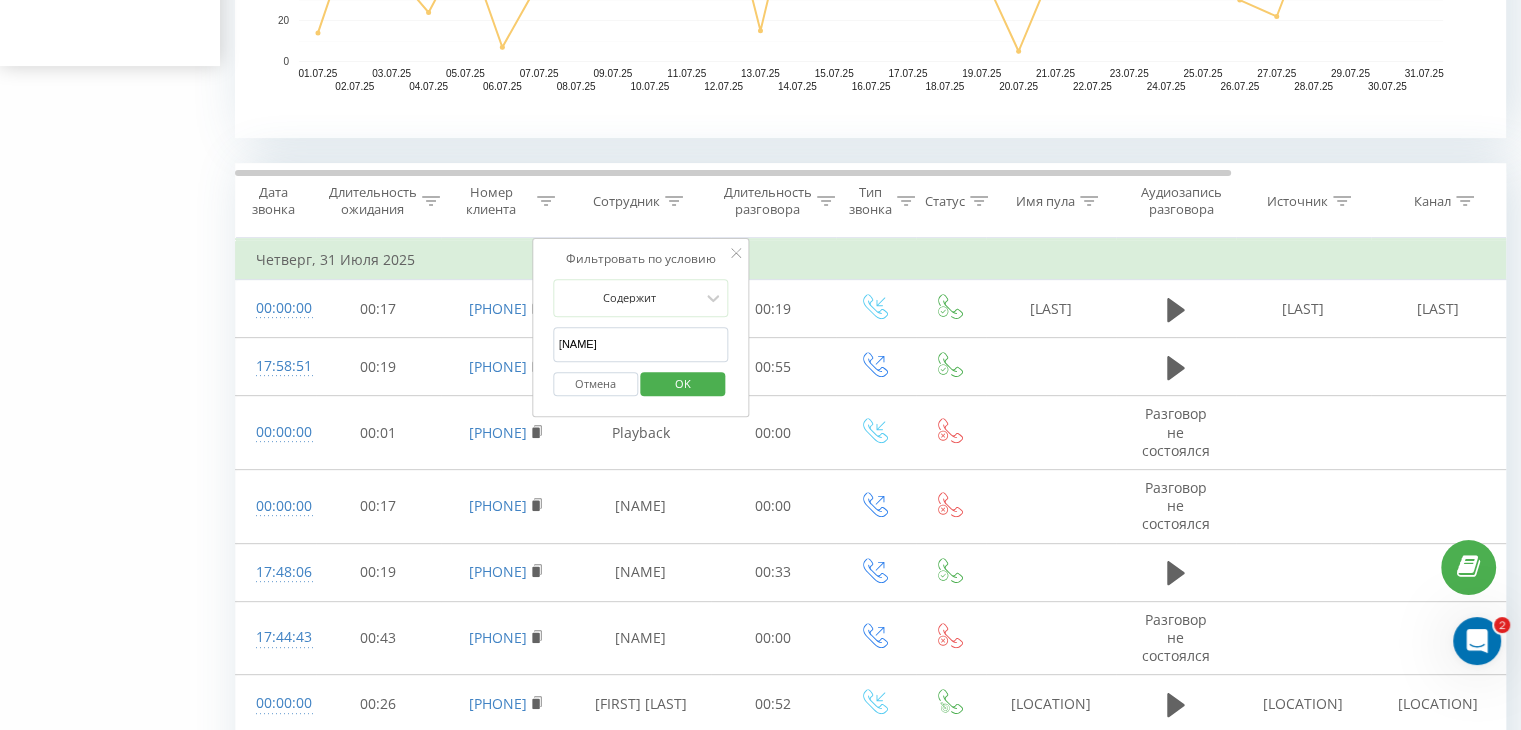 click on "OK" at bounding box center [683, 383] 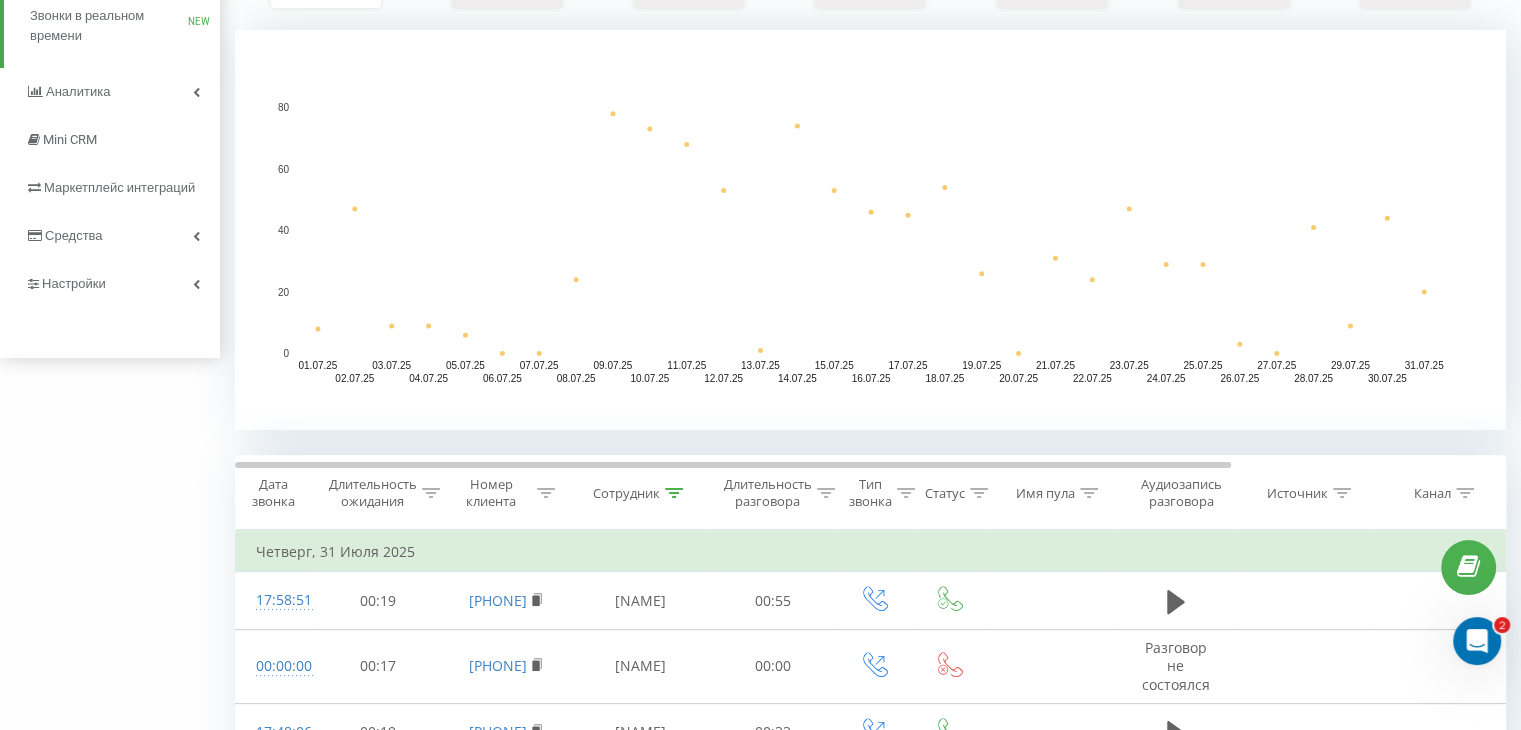 scroll, scrollTop: 600, scrollLeft: 0, axis: vertical 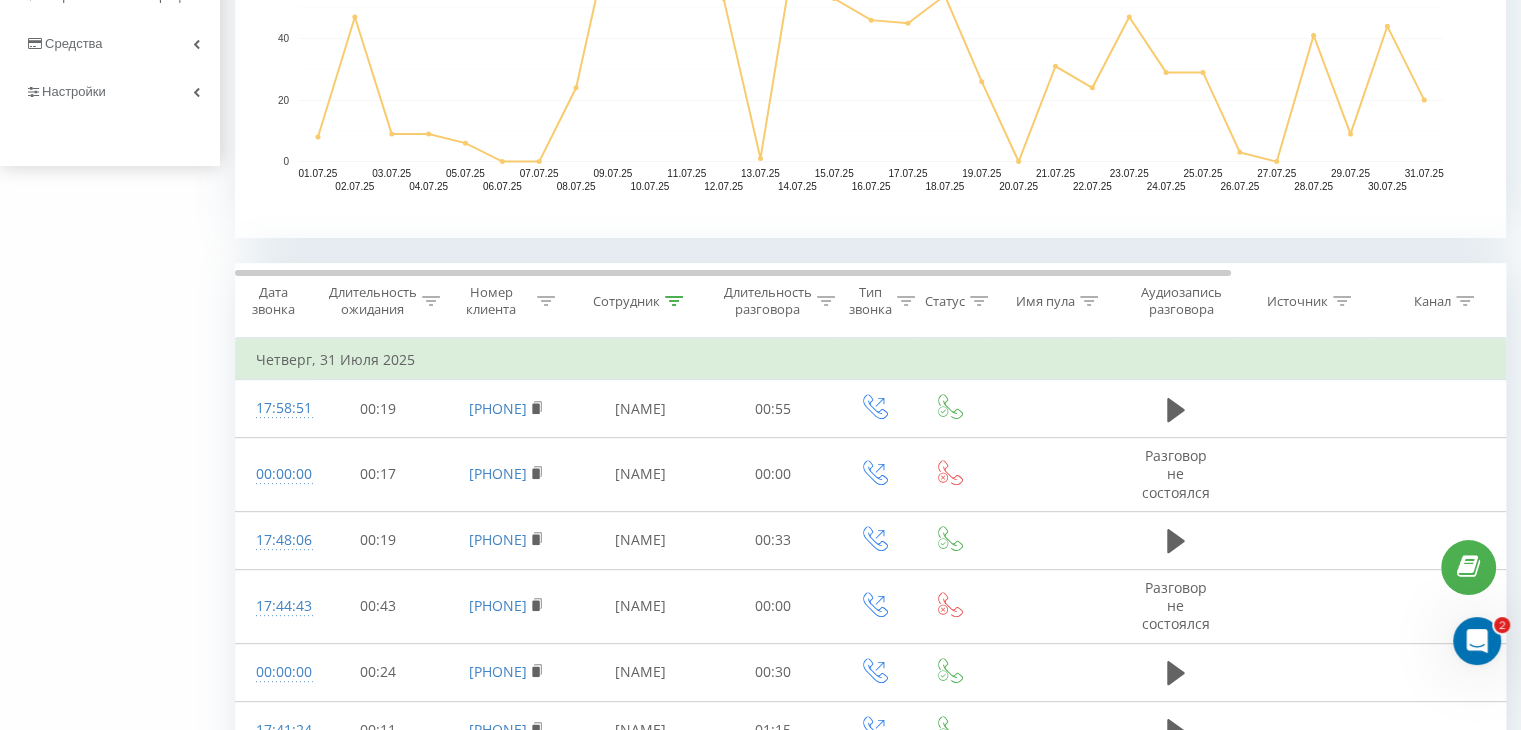 click 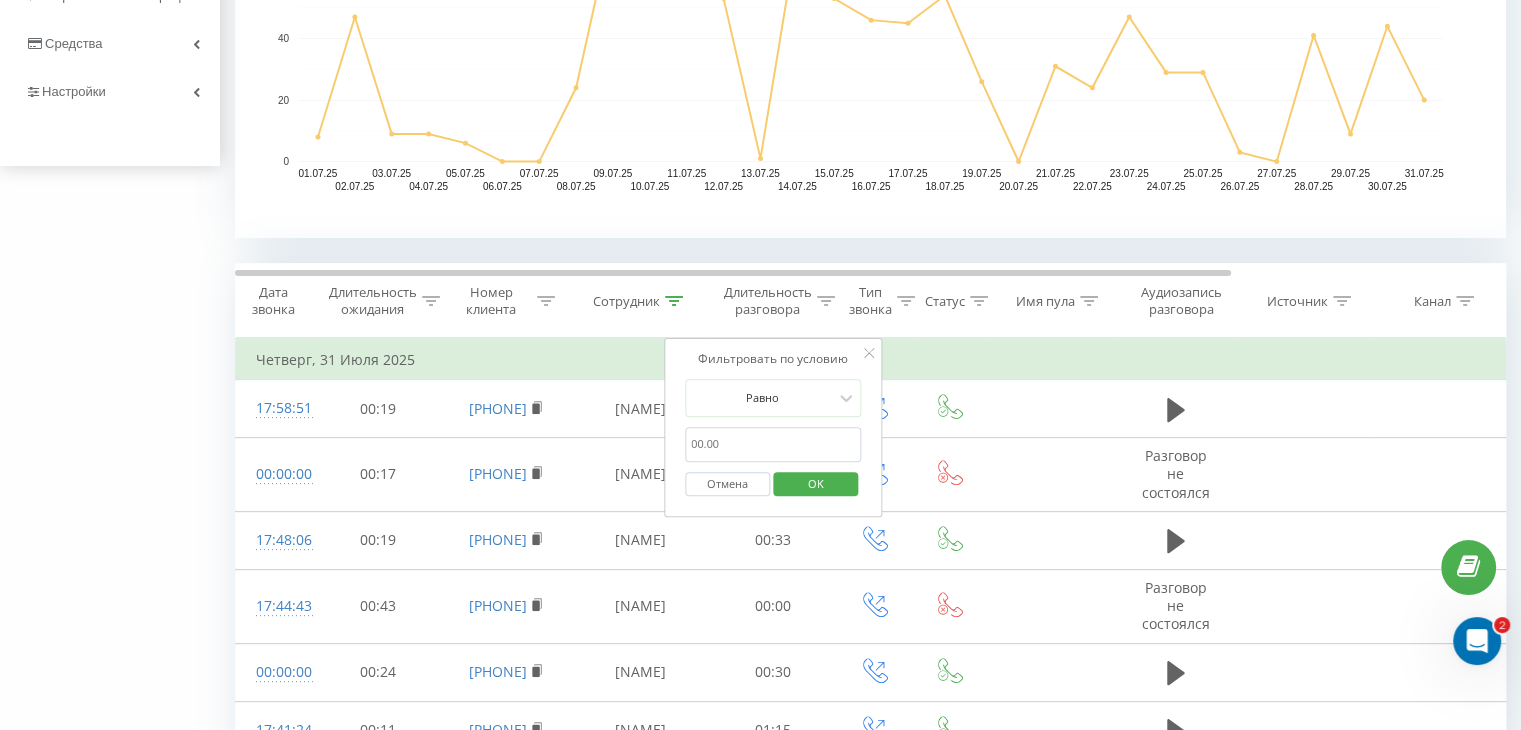 click at bounding box center [773, 444] 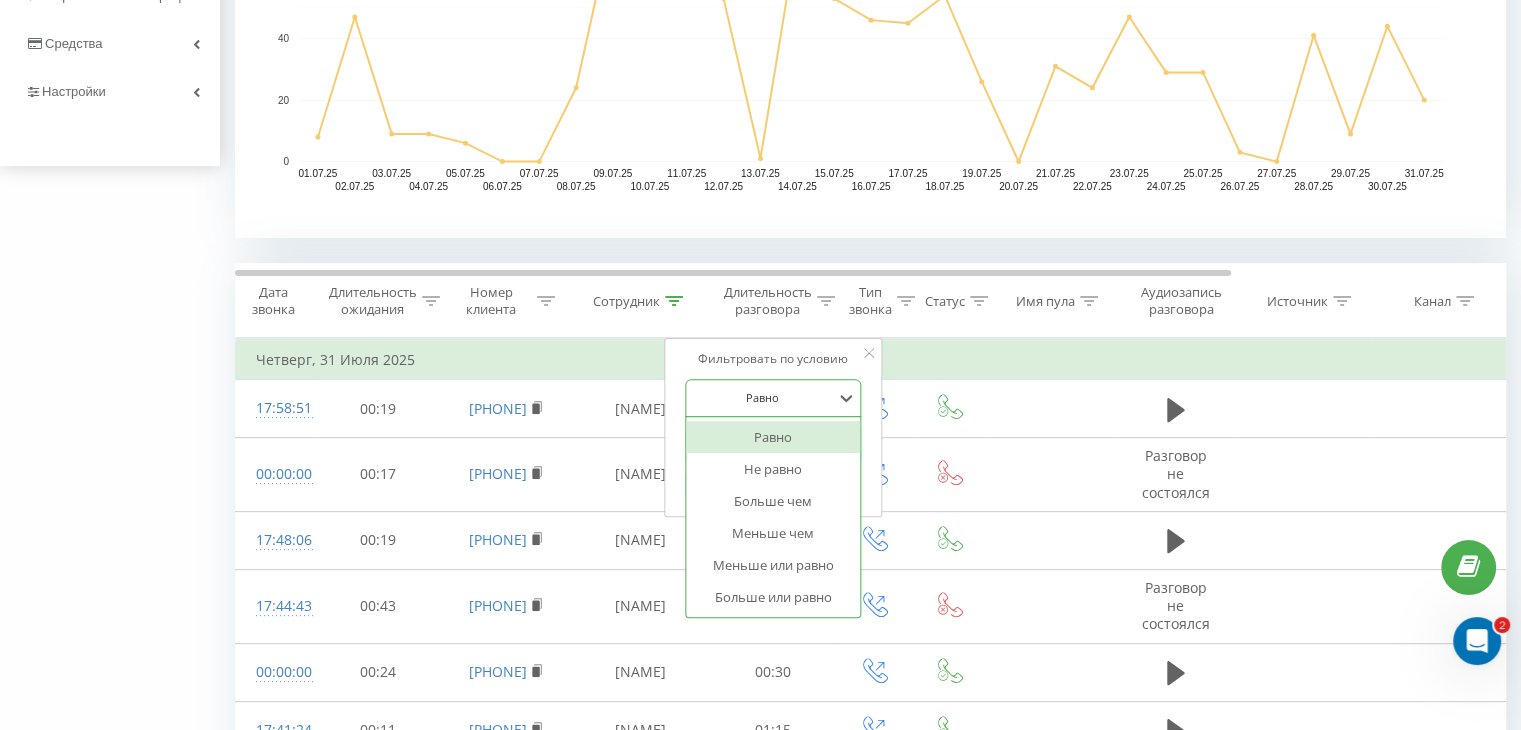 click at bounding box center [762, 397] 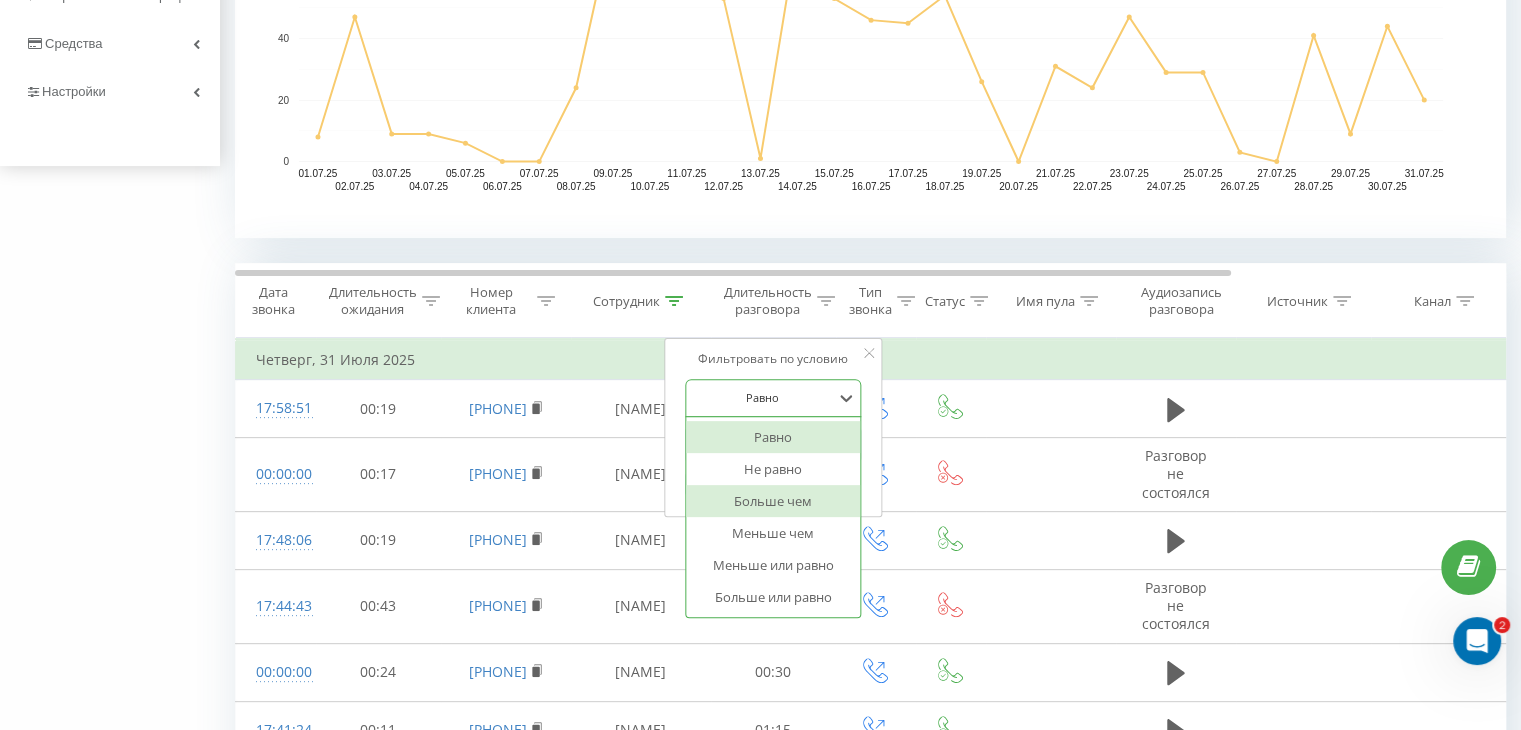 click on "Больше чем" at bounding box center [773, 501] 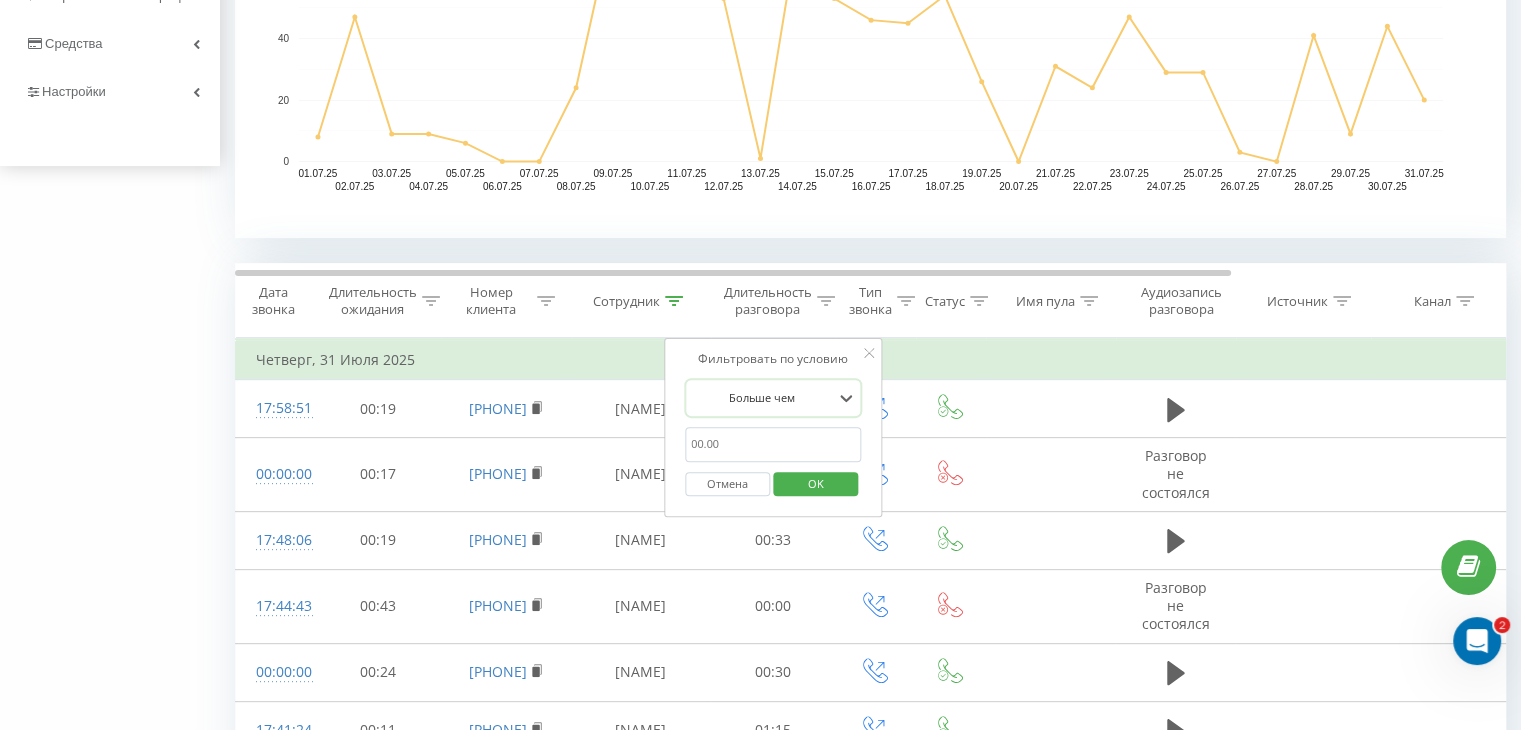 click at bounding box center (773, 444) 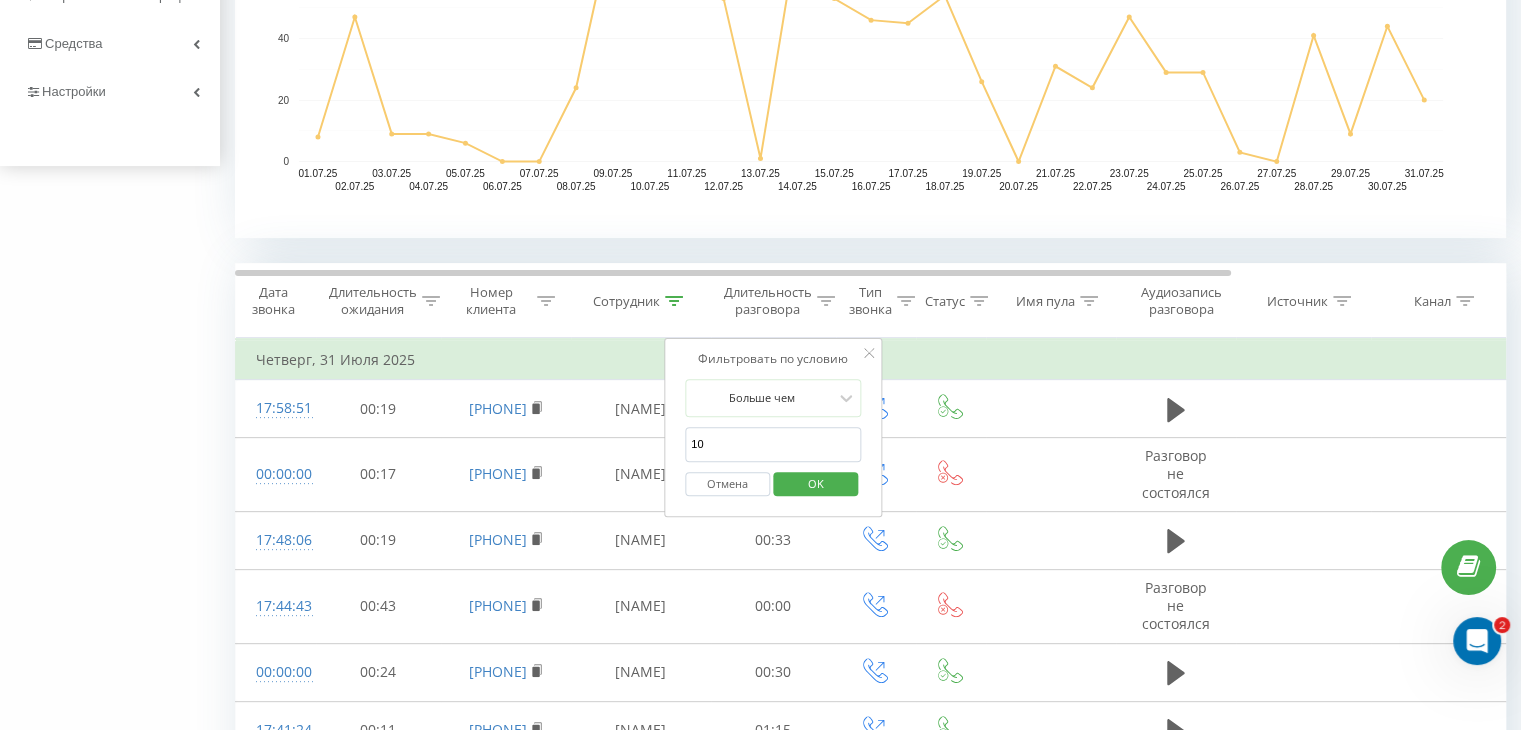 type on "10" 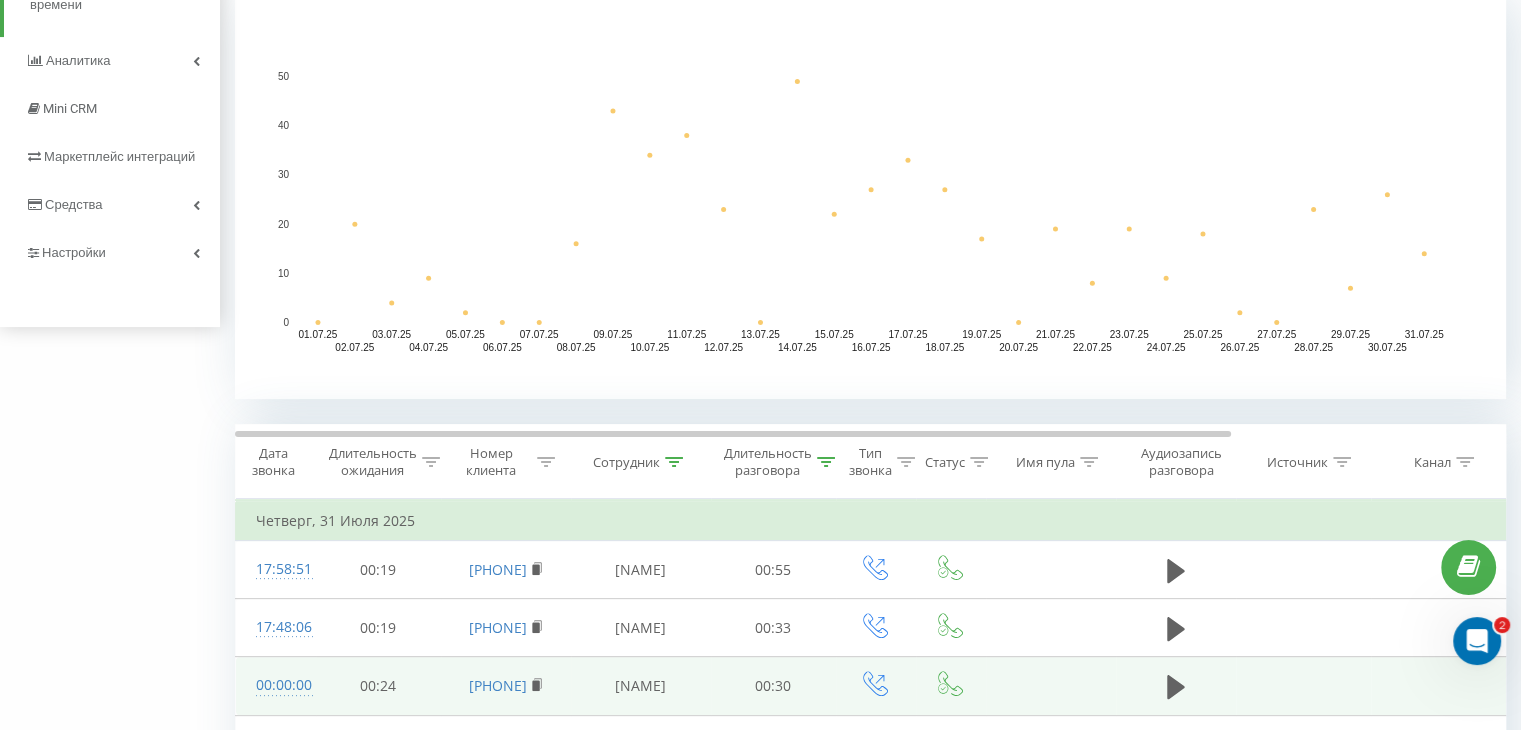 scroll, scrollTop: 400, scrollLeft: 0, axis: vertical 